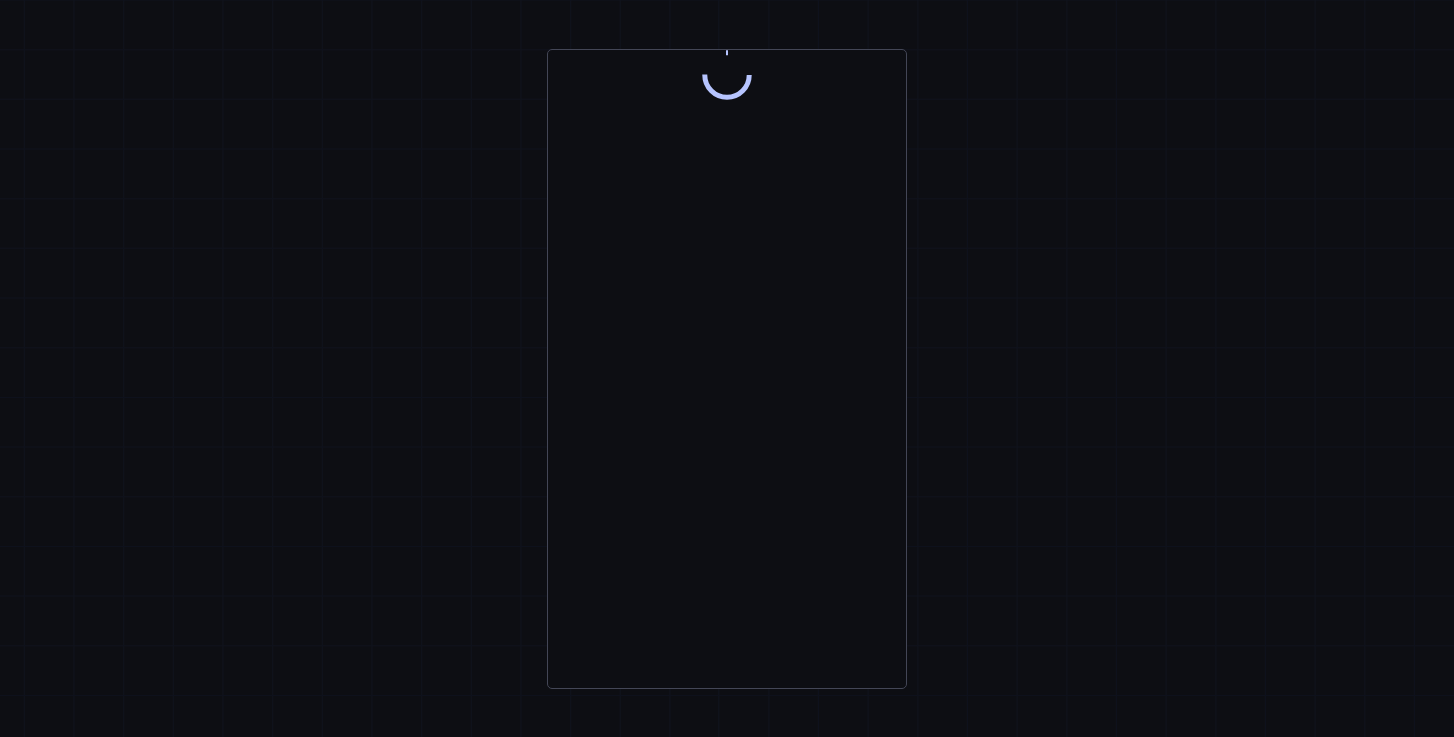 scroll, scrollTop: 0, scrollLeft: 0, axis: both 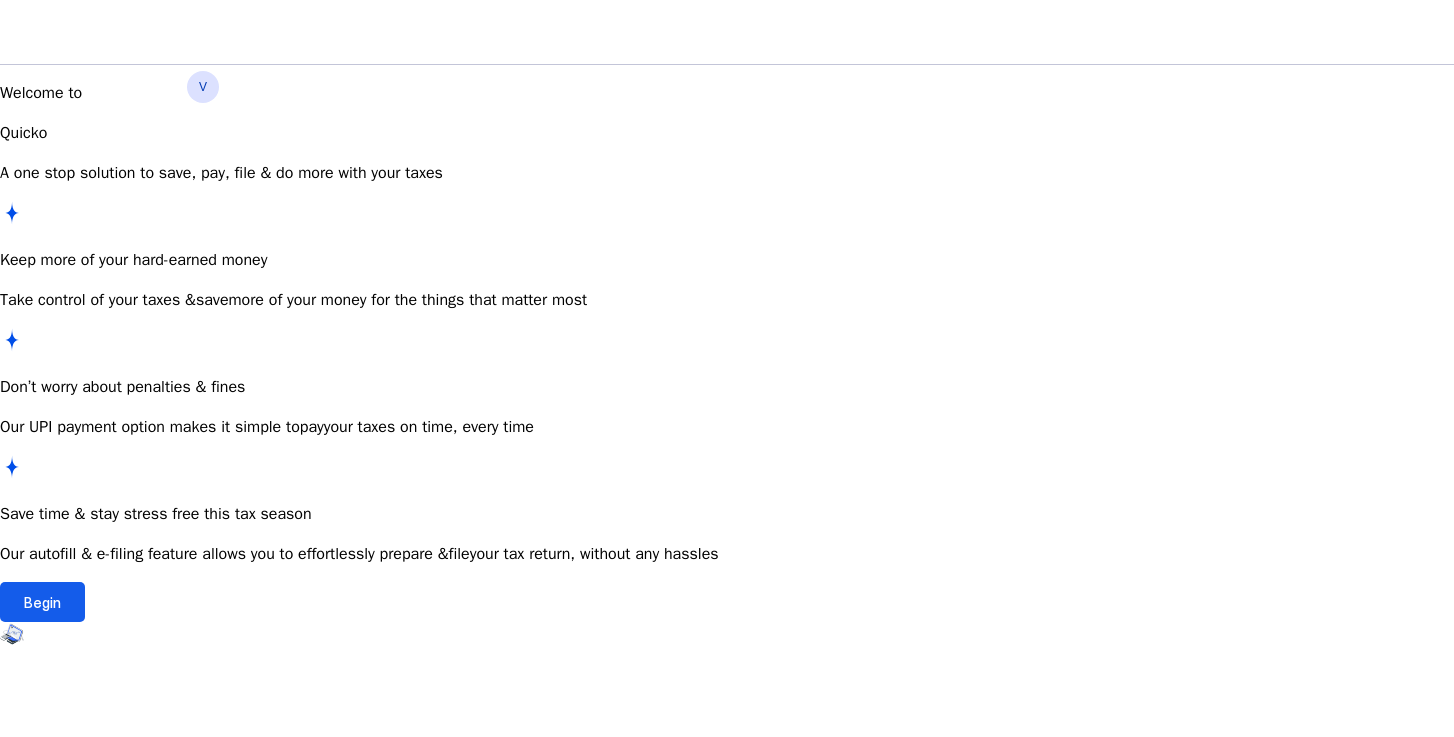 click at bounding box center (42, 602) 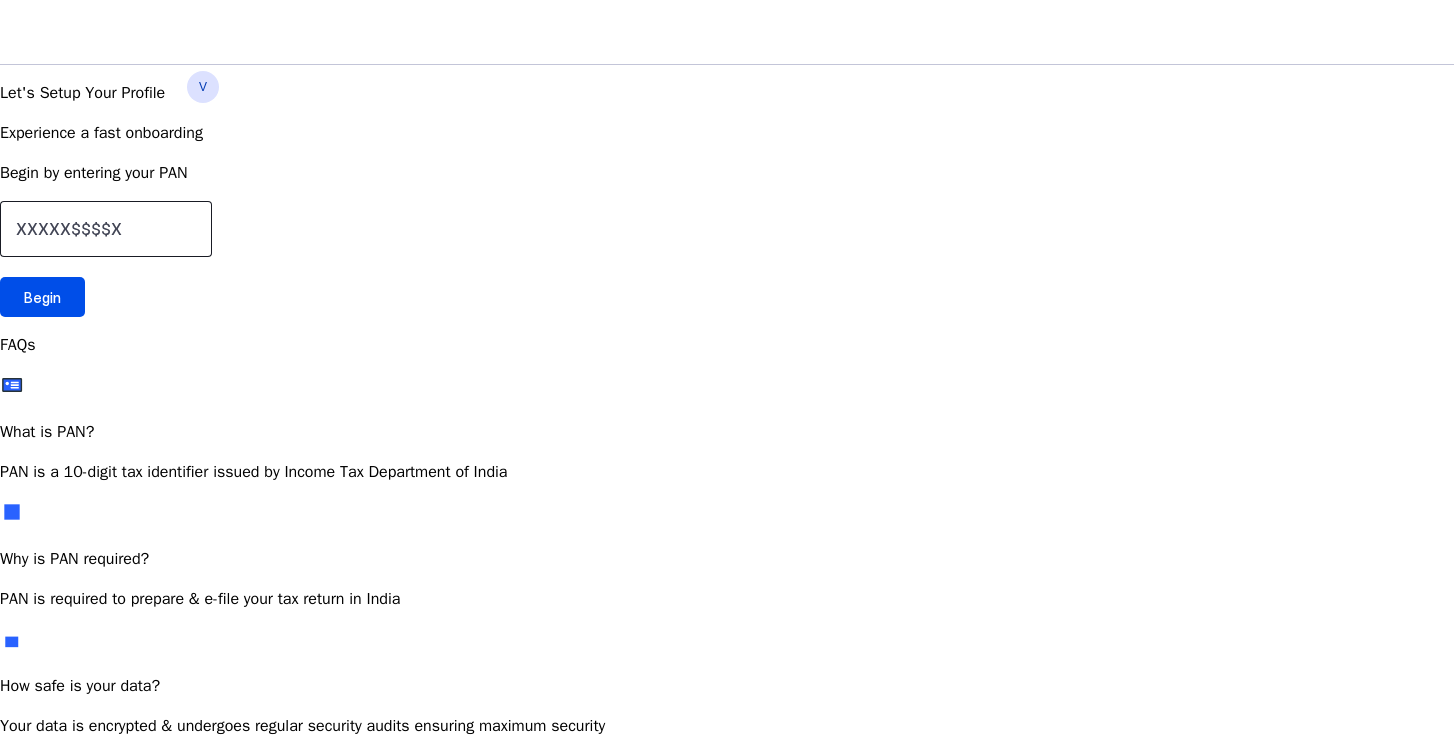 click at bounding box center [106, 229] 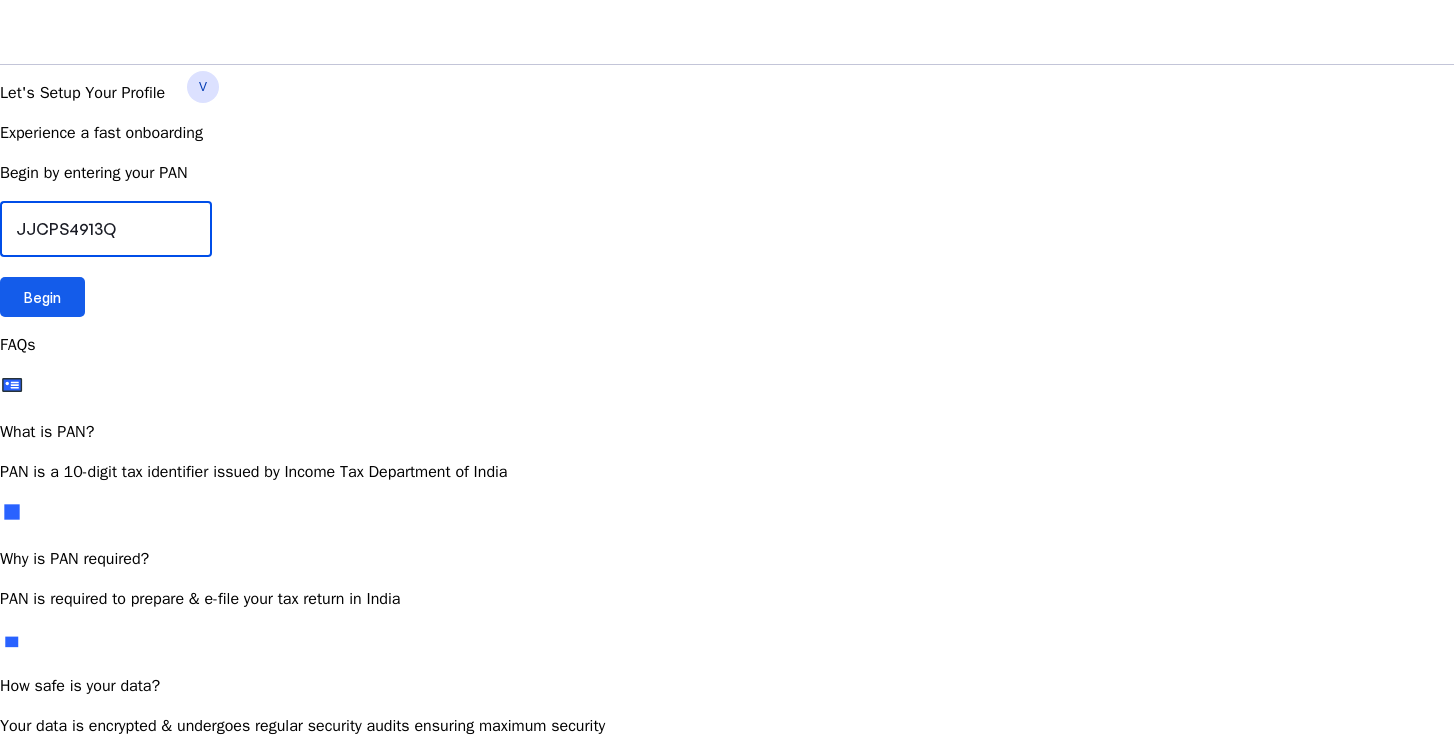 type on "JJCPS4913Q" 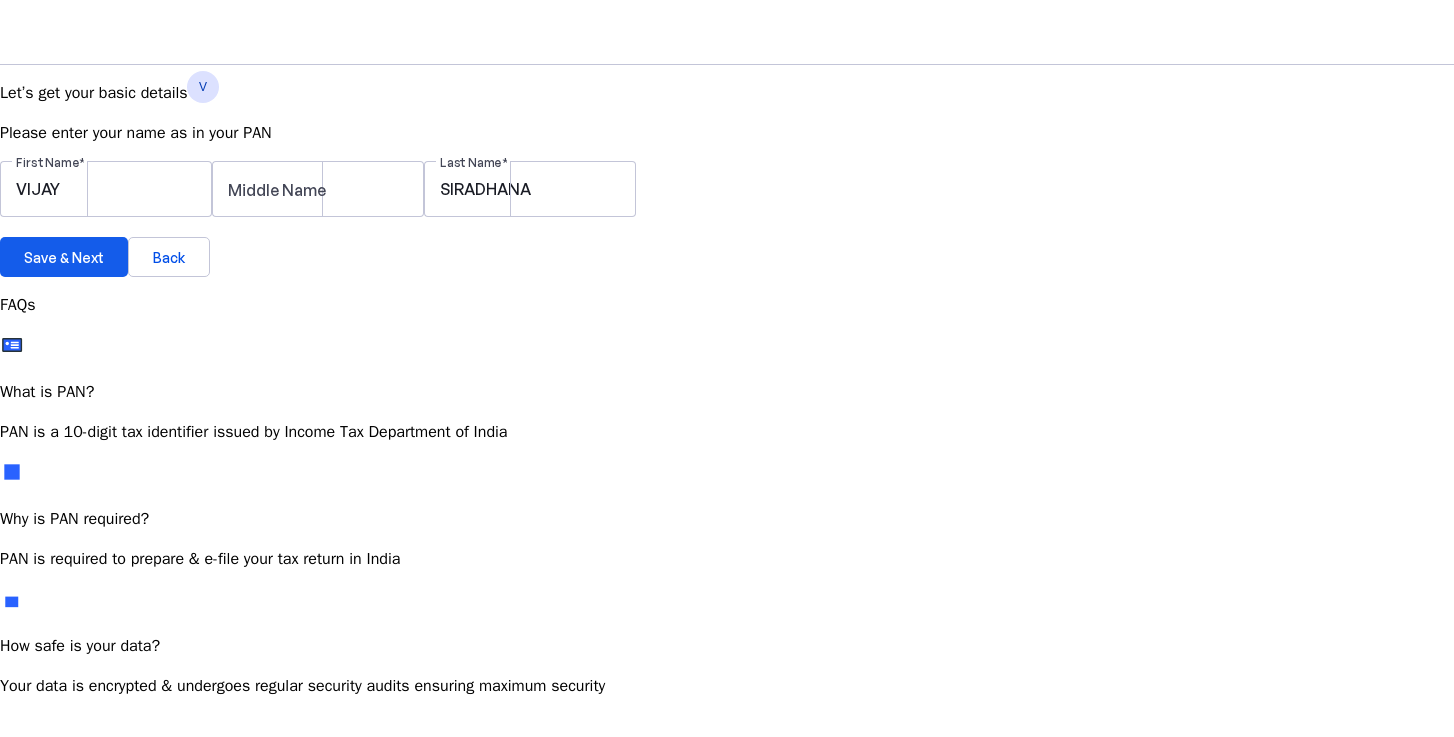 click on "Save & Next" at bounding box center [64, 257] 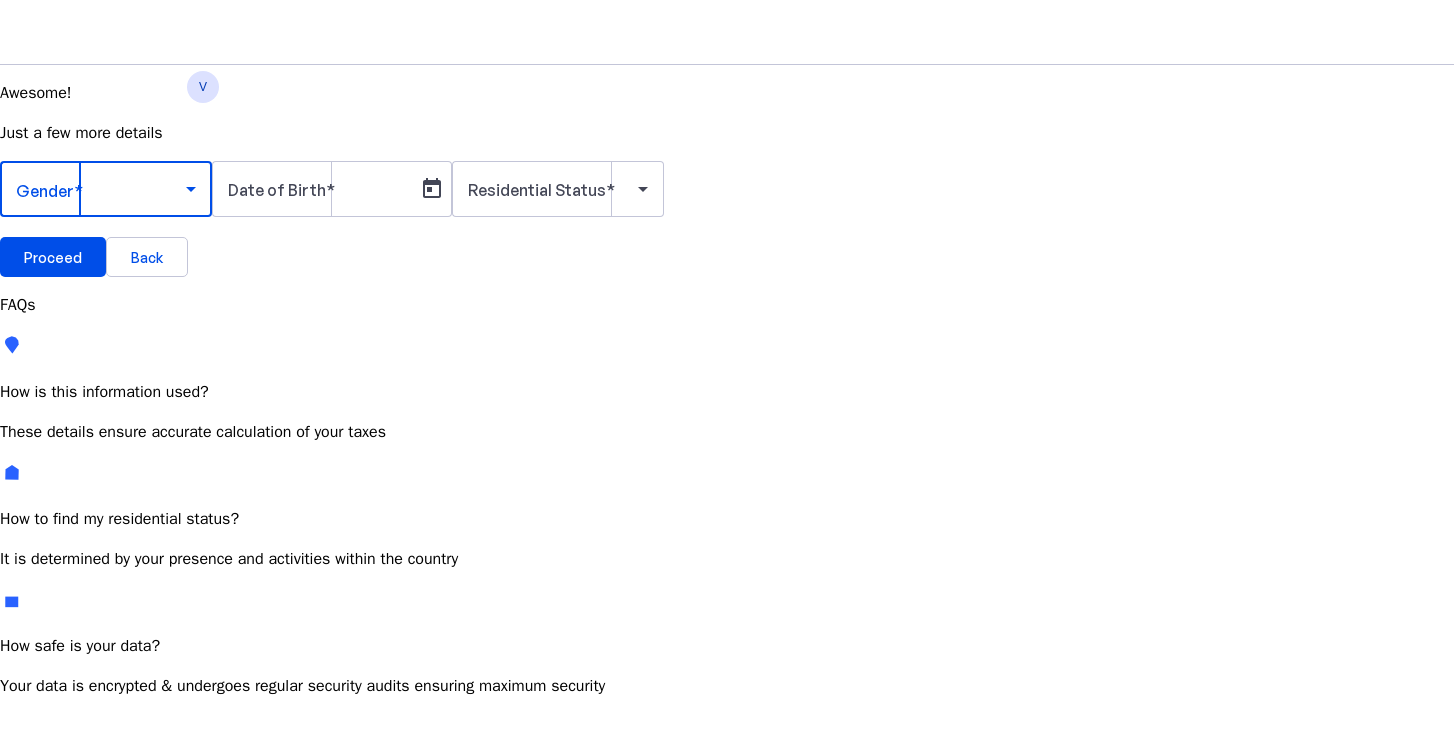 click at bounding box center [101, 189] 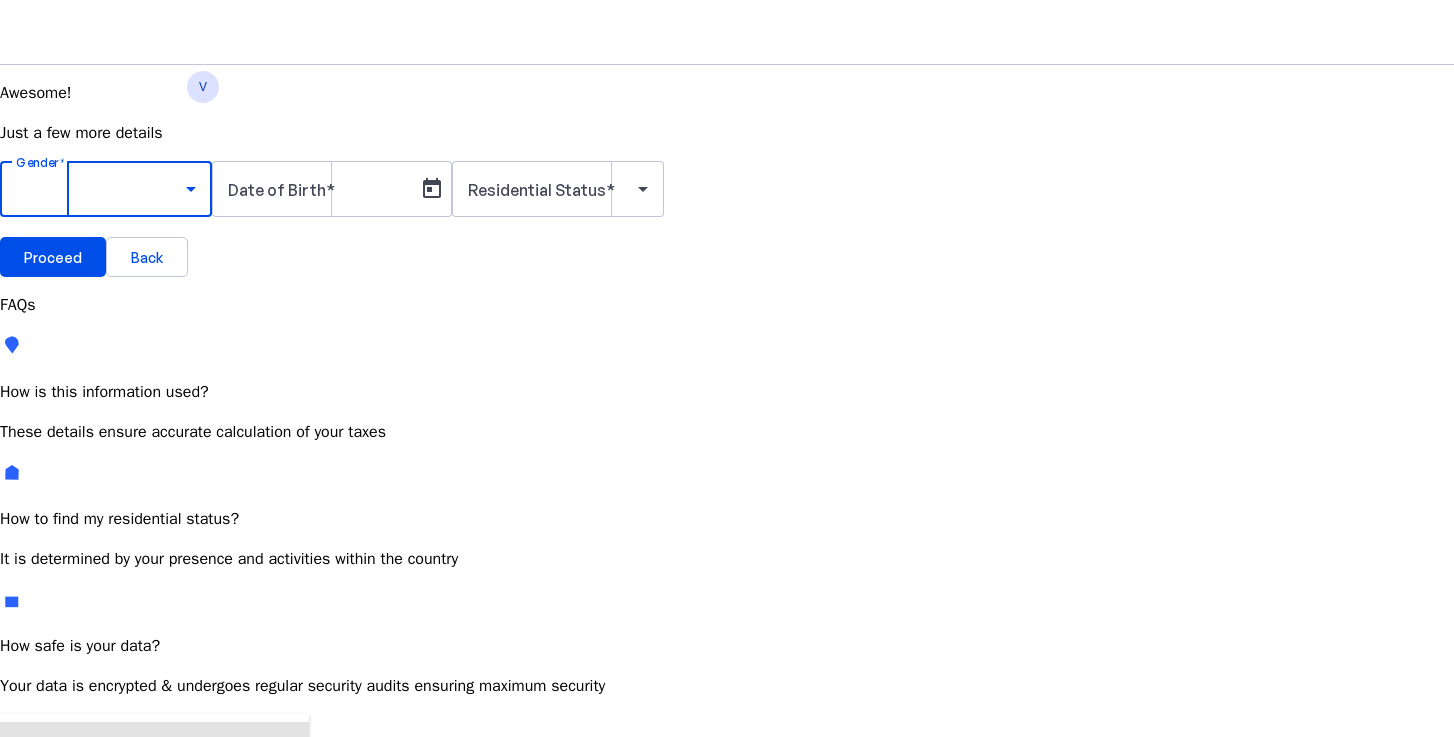 click on "Male" at bounding box center [154, 746] 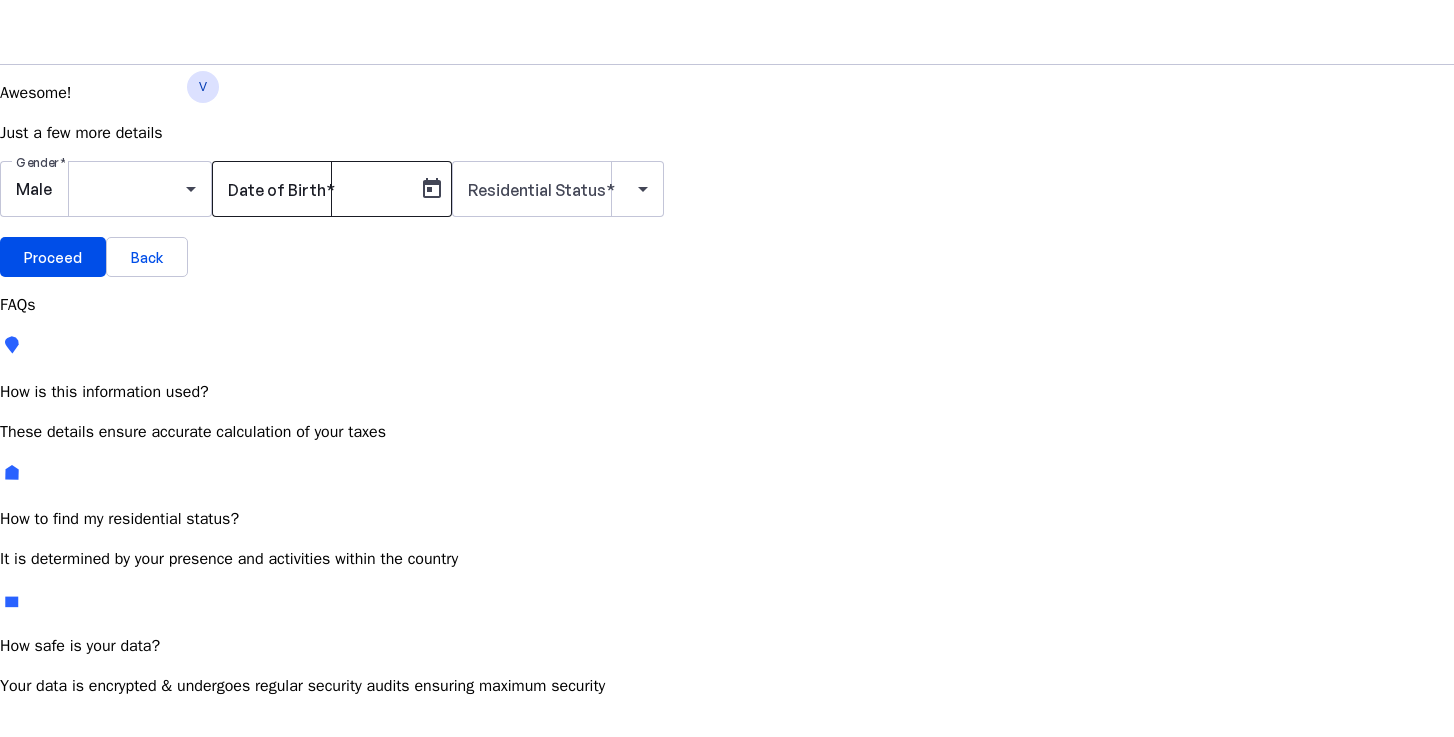 click on "Date of Birth" at bounding box center [277, 190] 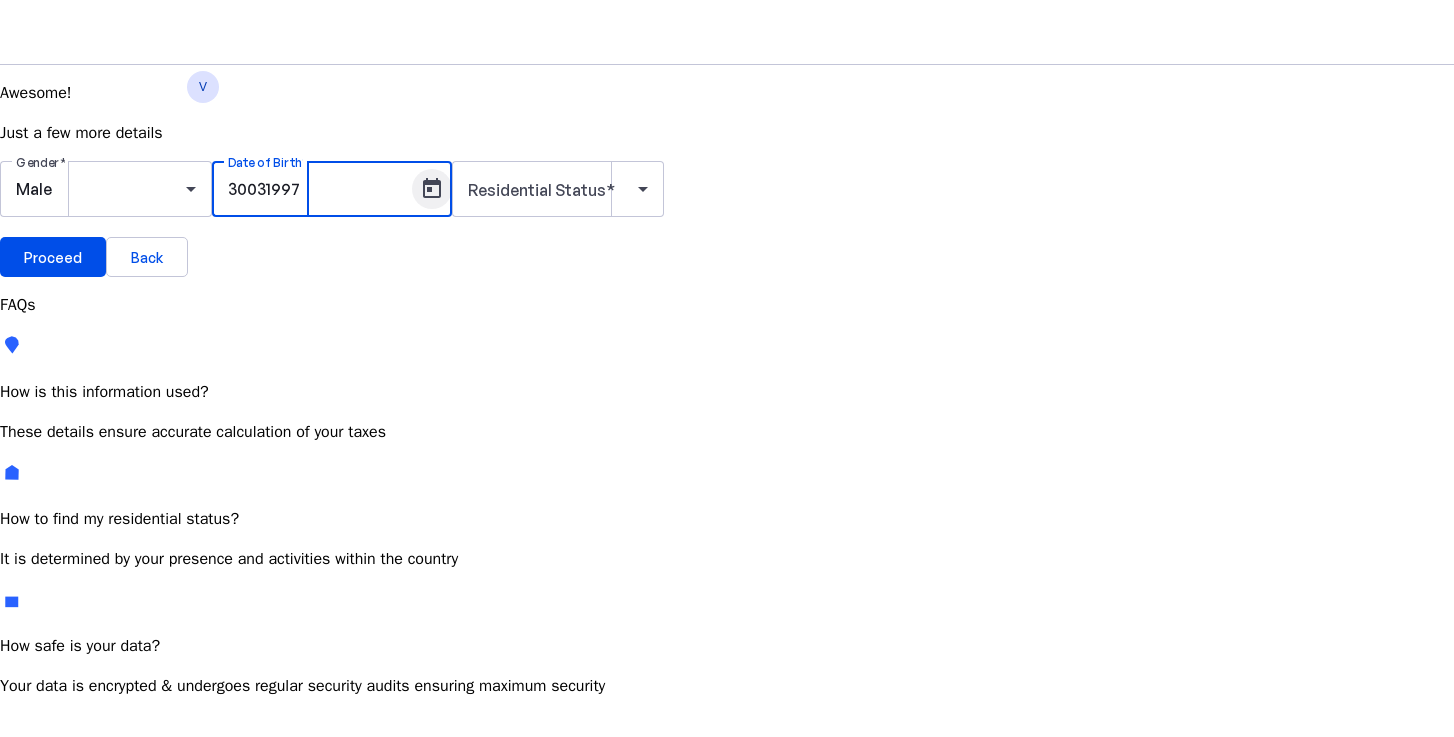 type on "30031997" 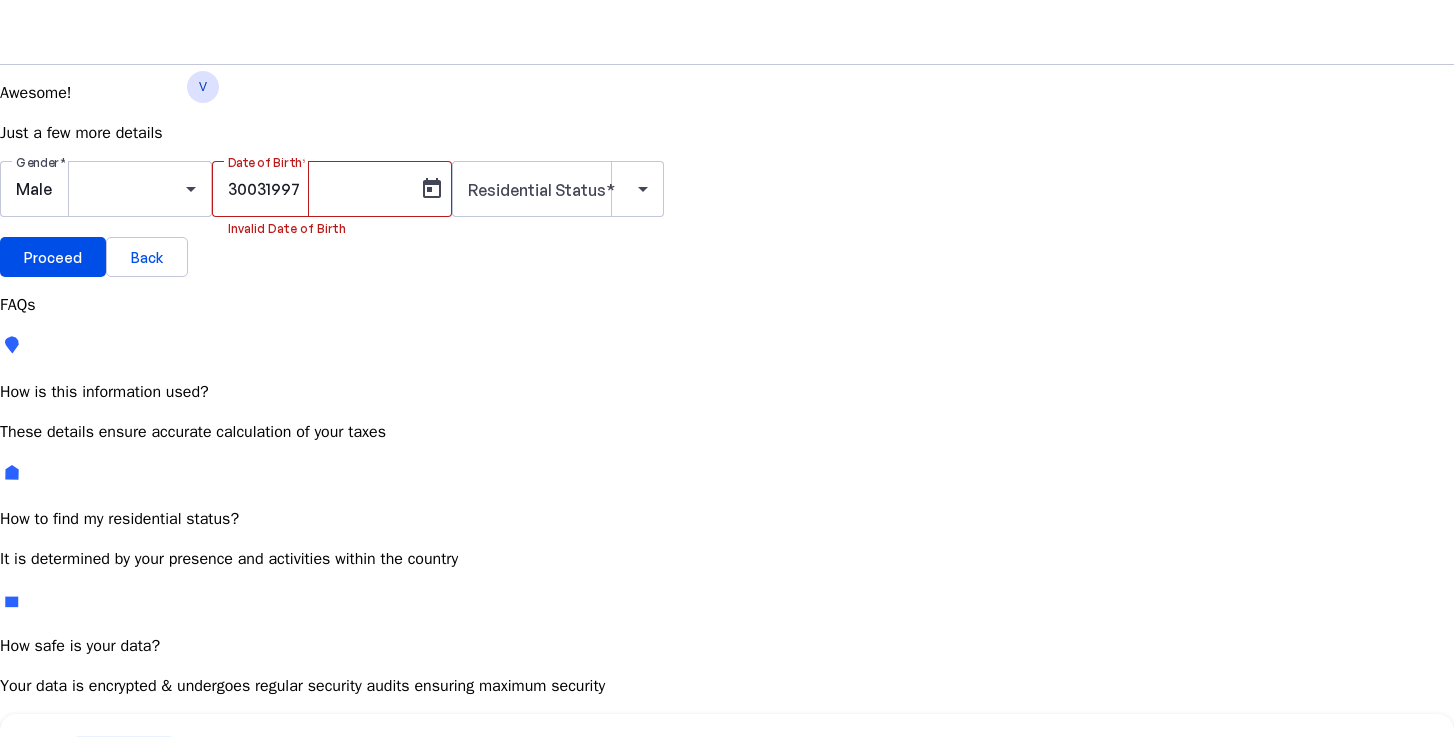 click at bounding box center (157, 757) 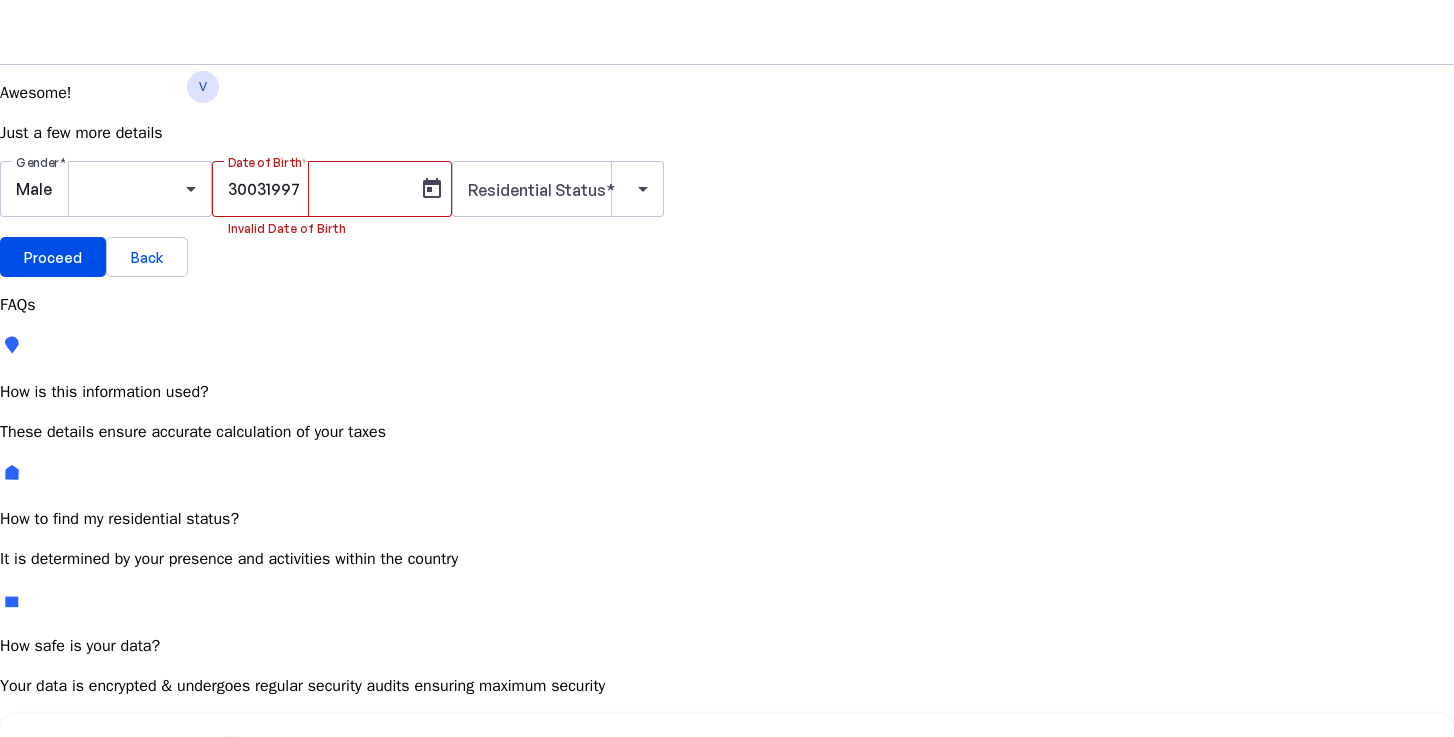 click at bounding box center [231, 756] 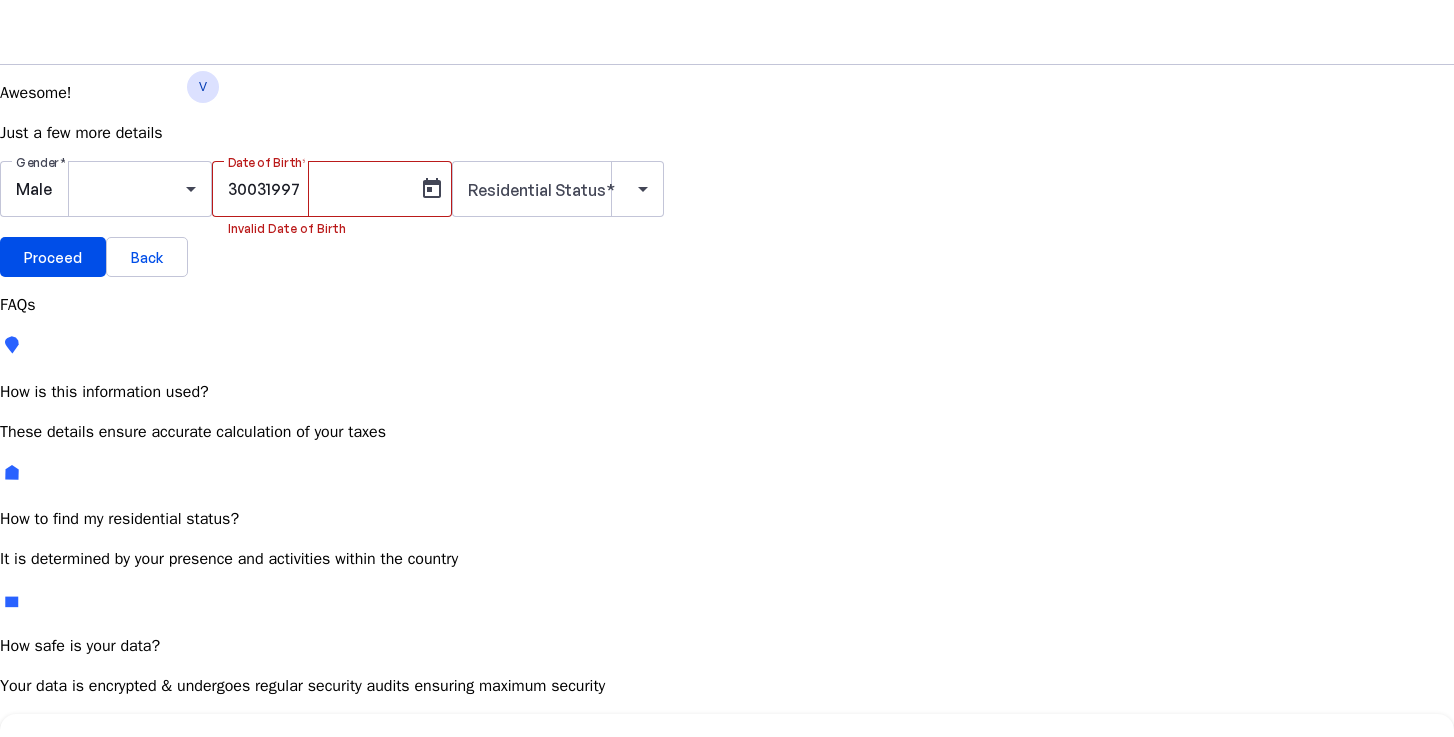 click on "1997" at bounding box center (253, 978) 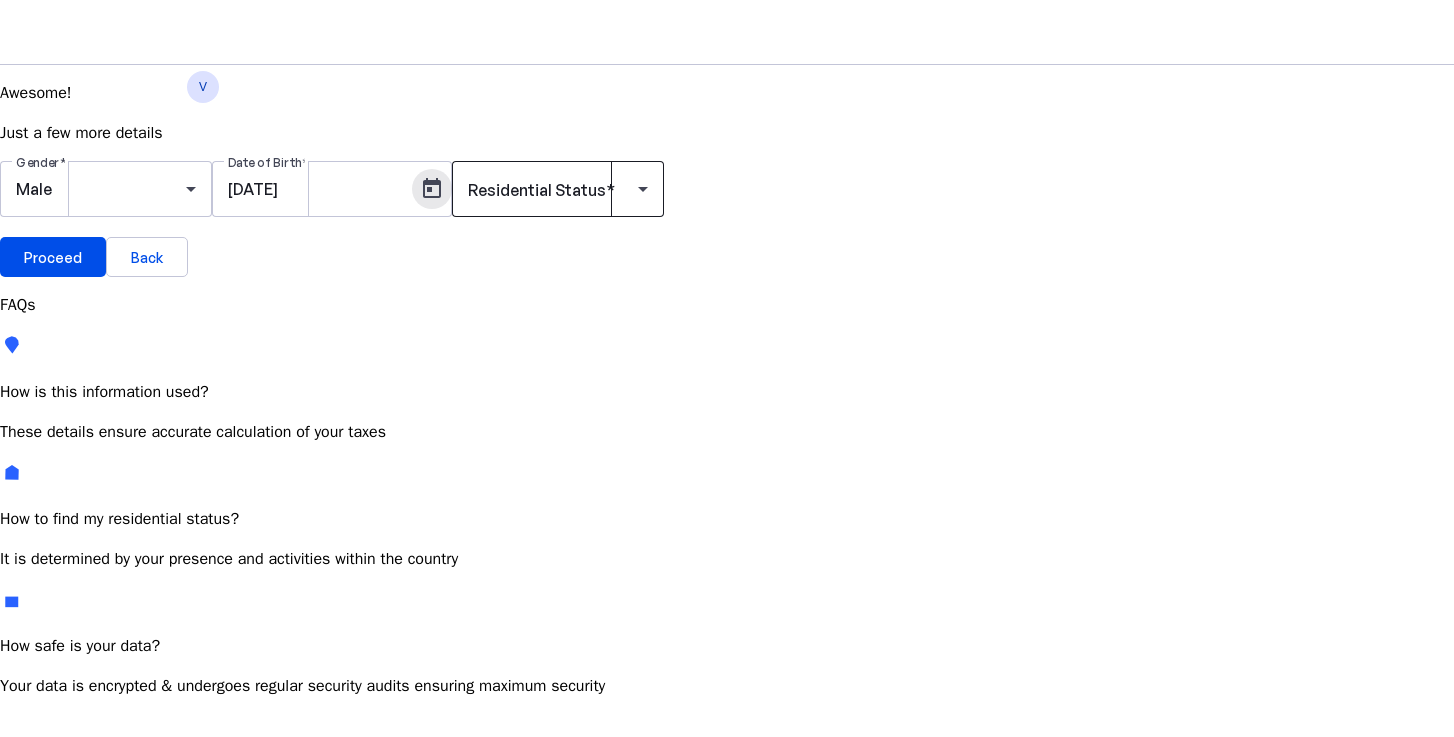 click on "Residential Status" at bounding box center (537, 190) 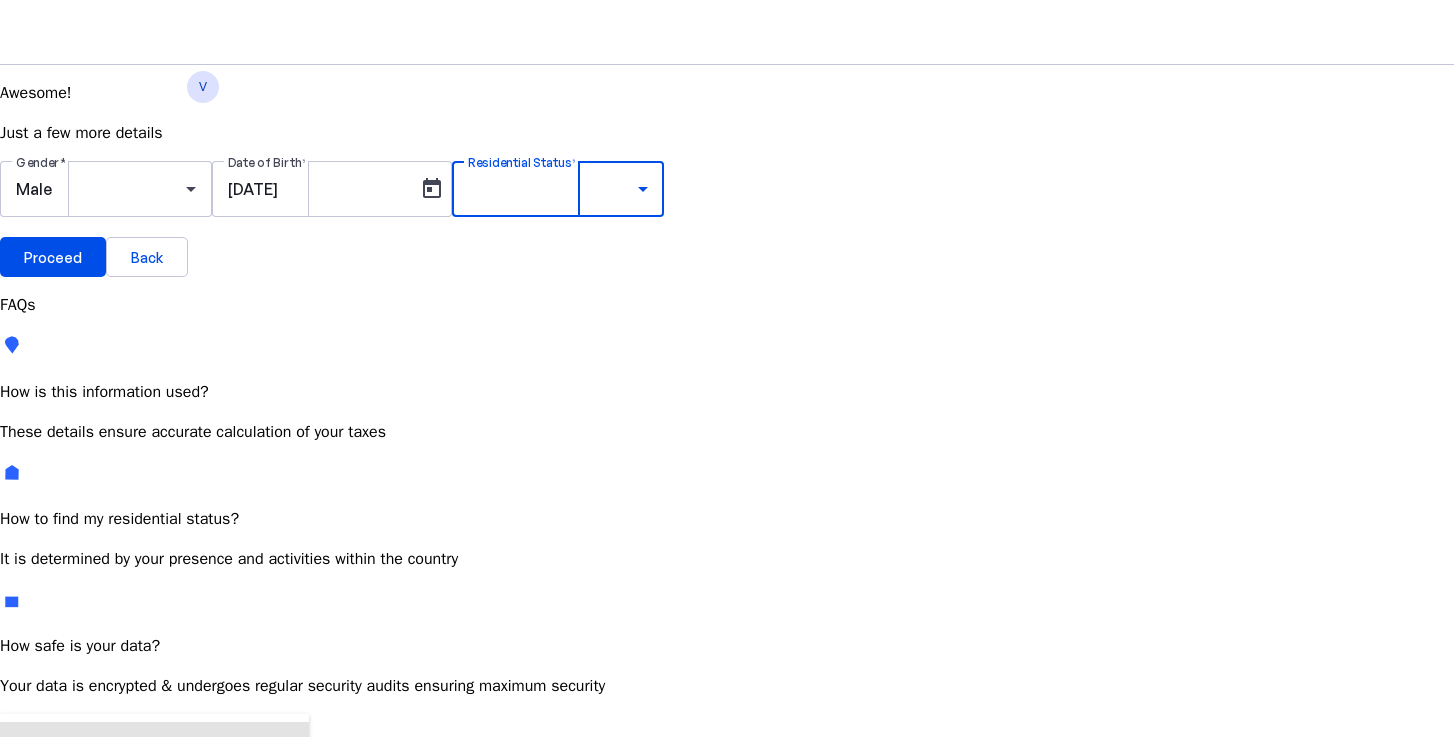 click on "Resident" at bounding box center [72, 748] 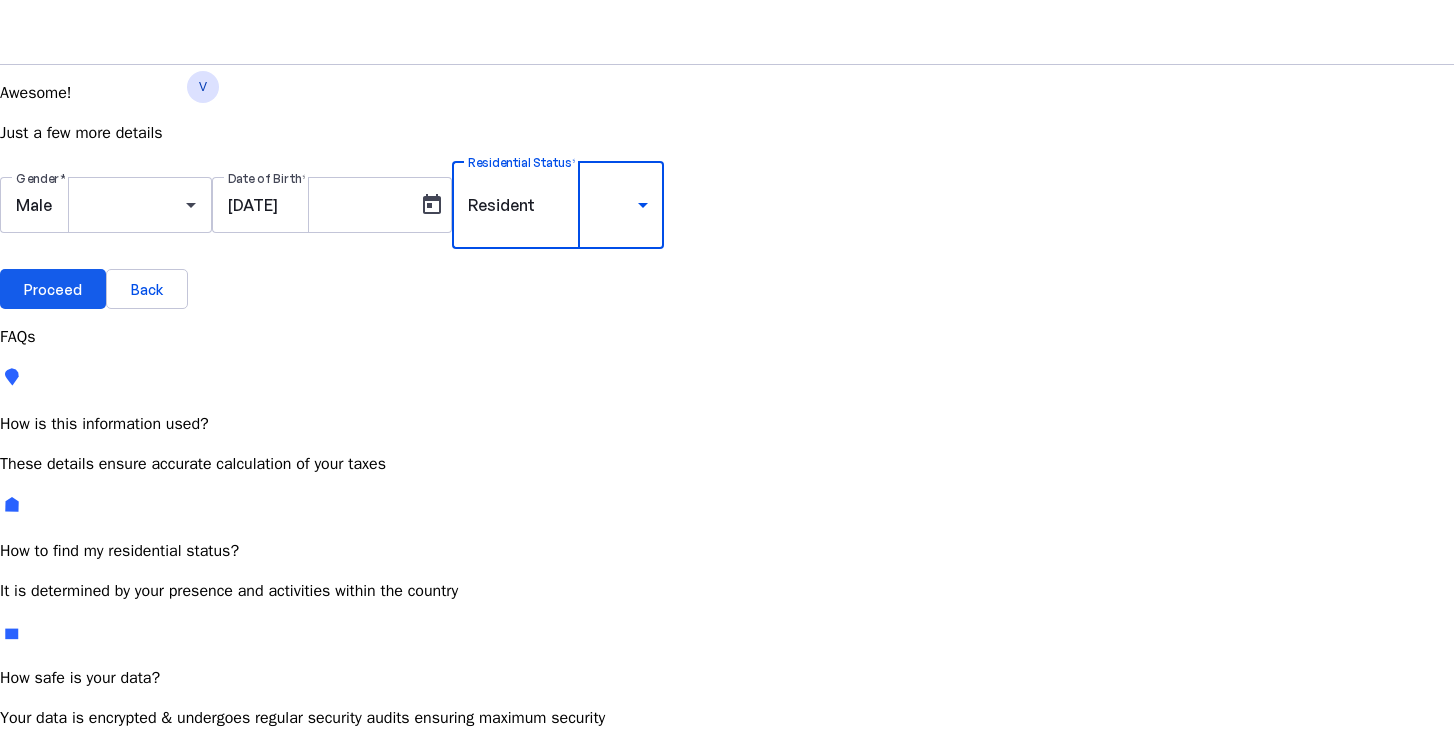 click on "Proceed" at bounding box center [53, 289] 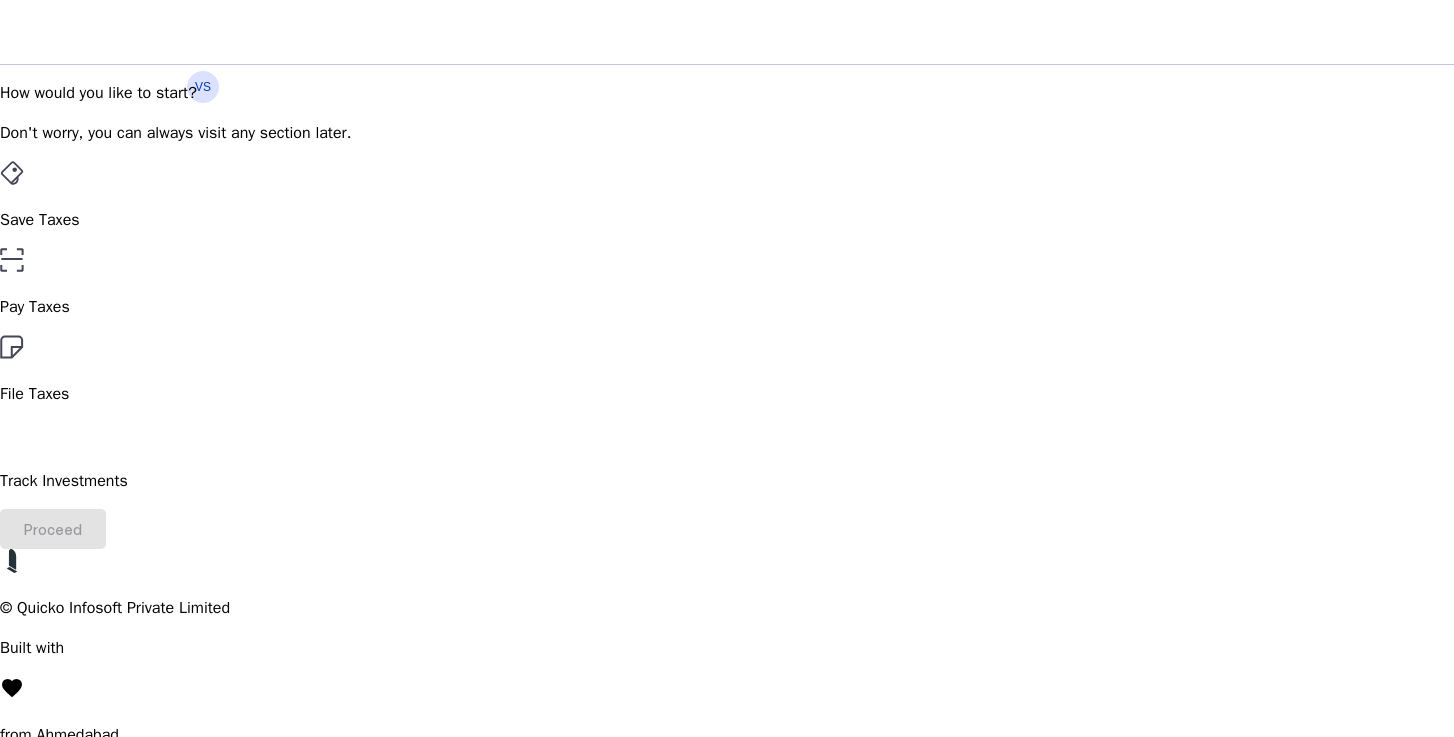 click on "Save Taxes" at bounding box center (727, 220) 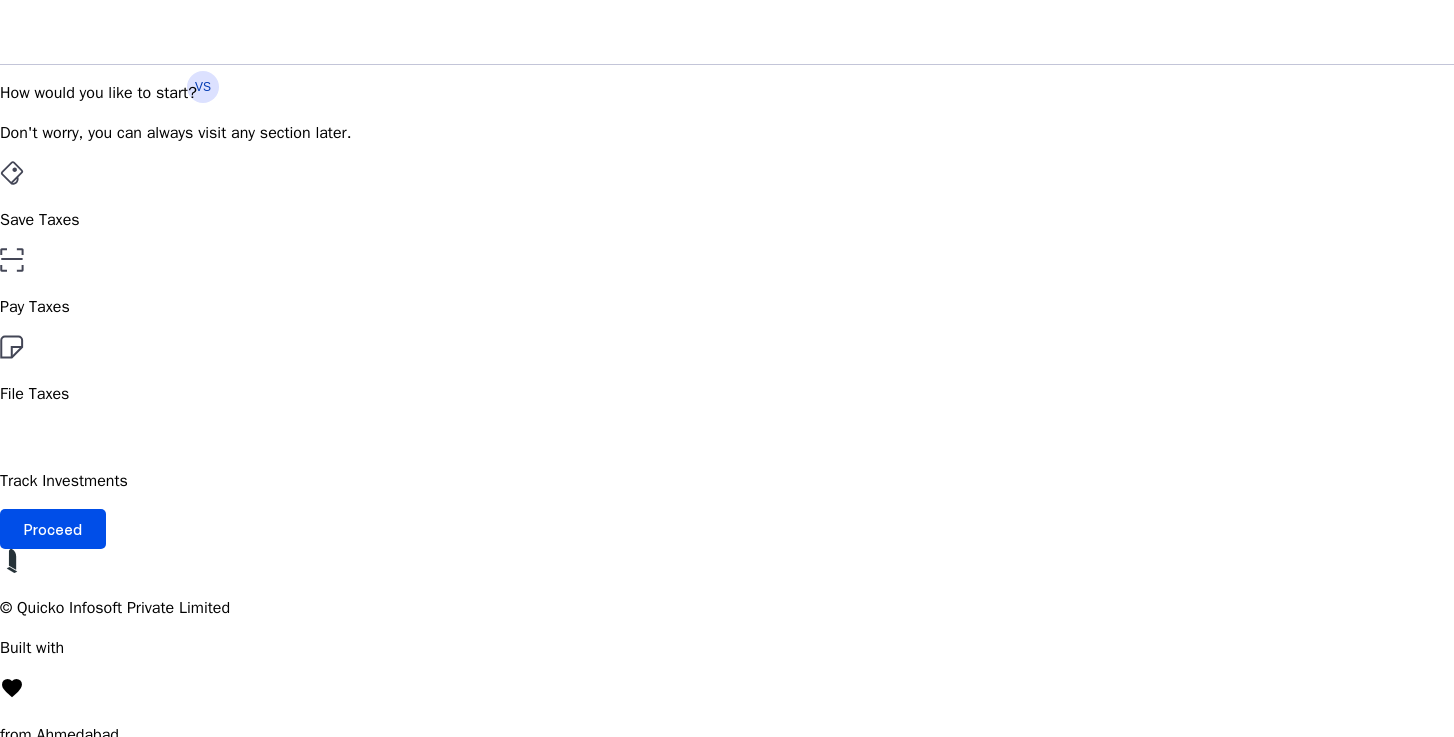 click on "Pay Taxes" at bounding box center (727, 283) 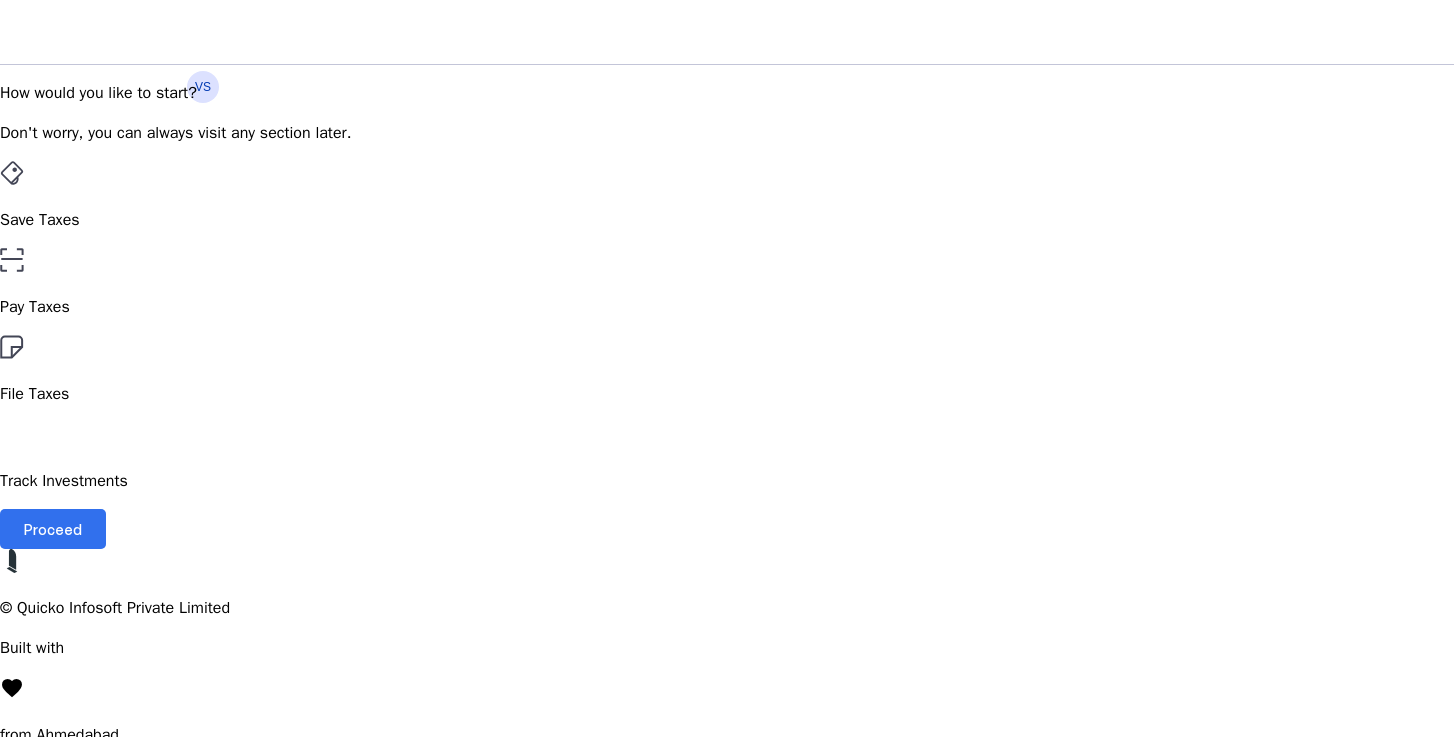 click at bounding box center [53, 529] 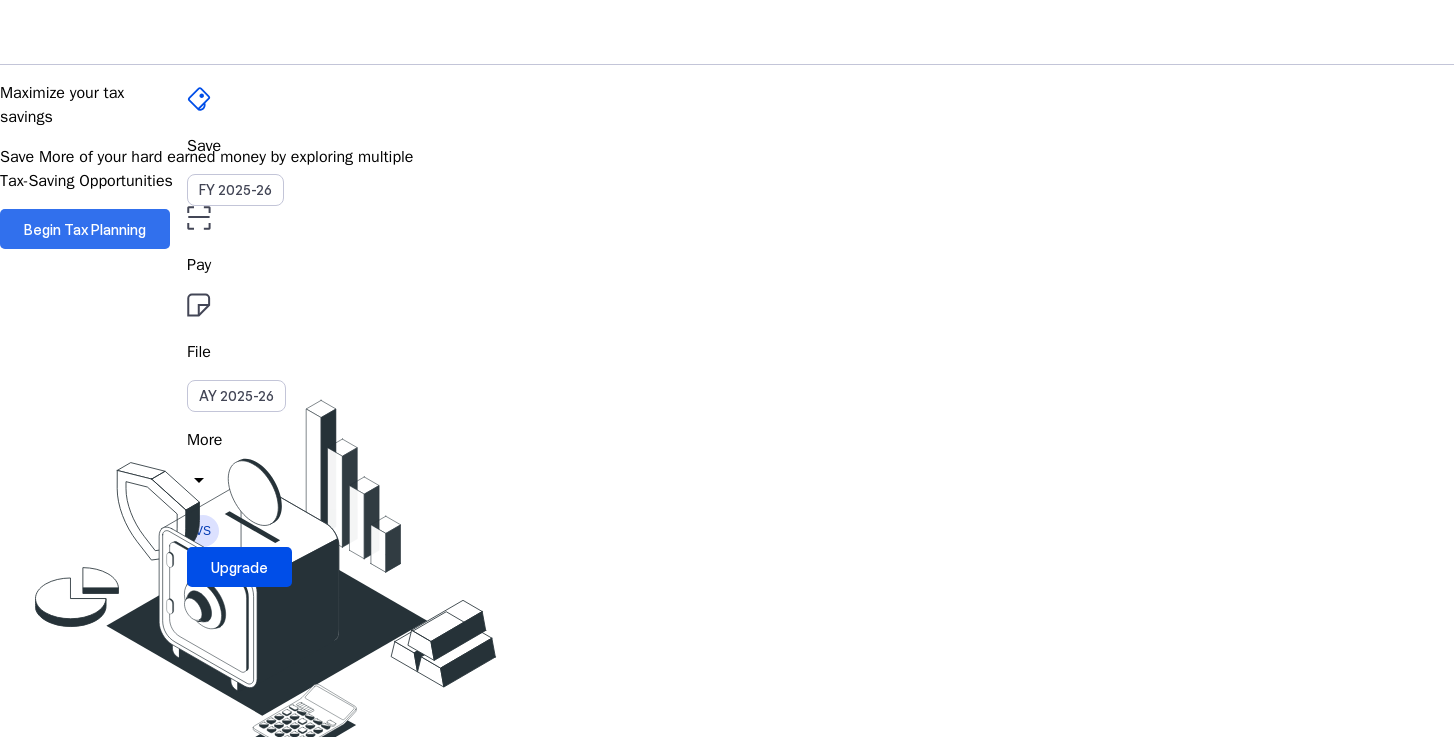 click on "Begin Tax Planning" at bounding box center (85, 229) 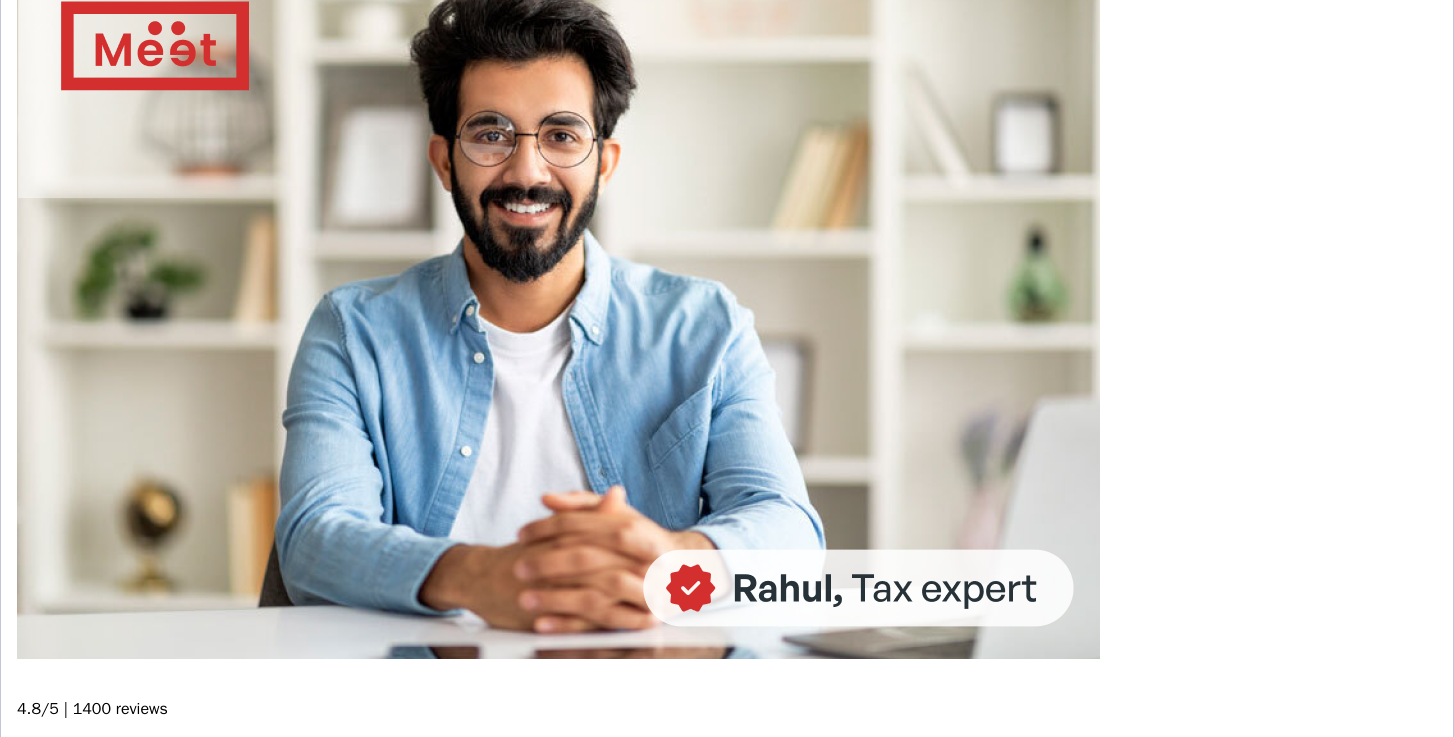 scroll, scrollTop: 0, scrollLeft: 0, axis: both 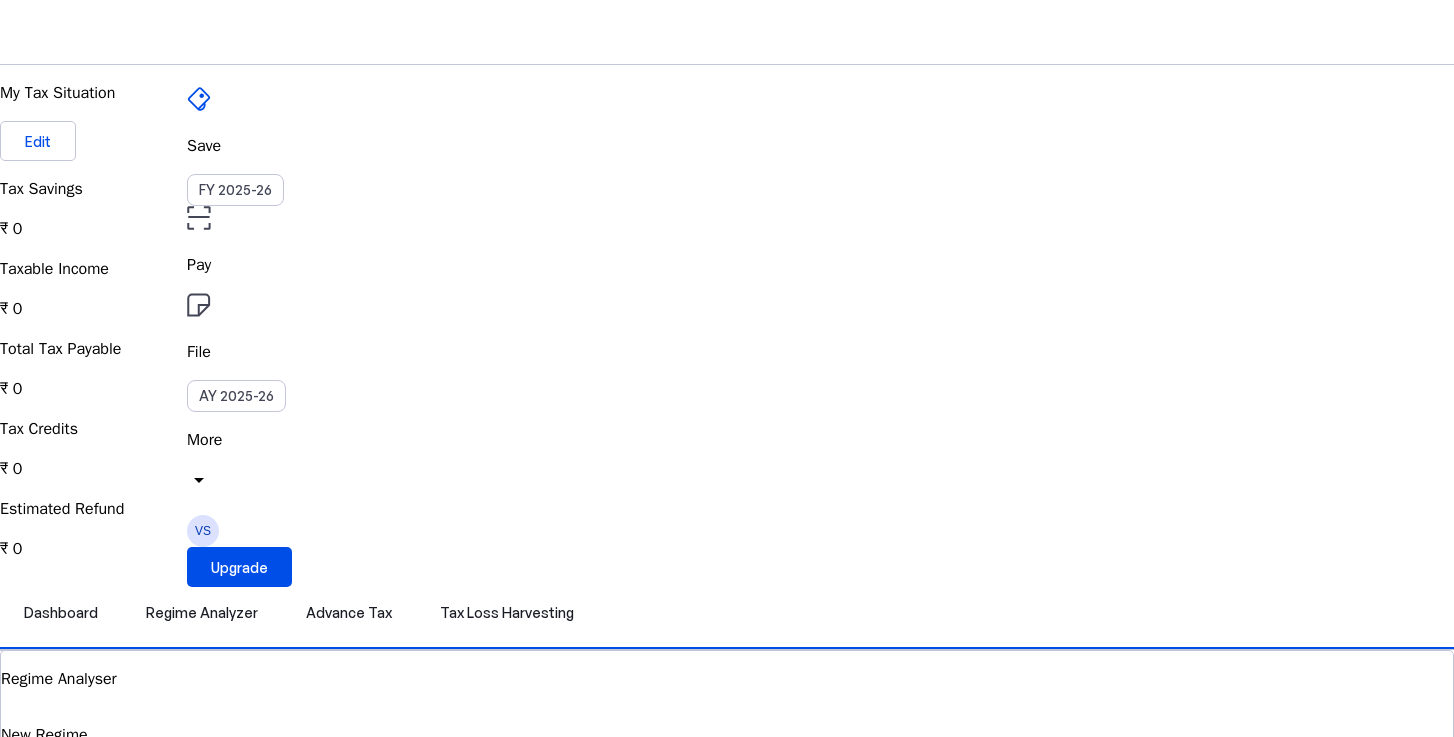 click on "Save" at bounding box center [727, 146] 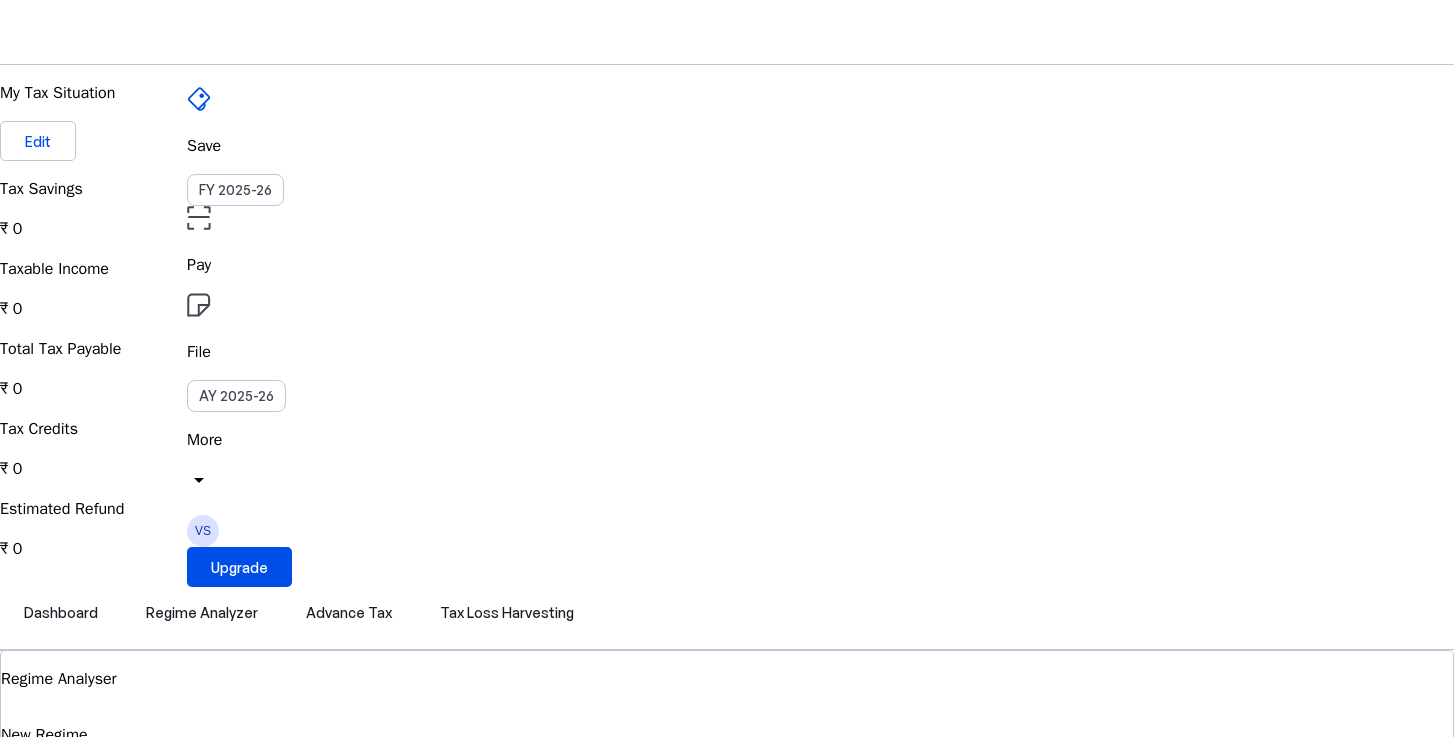 click on "More" at bounding box center [727, 440] 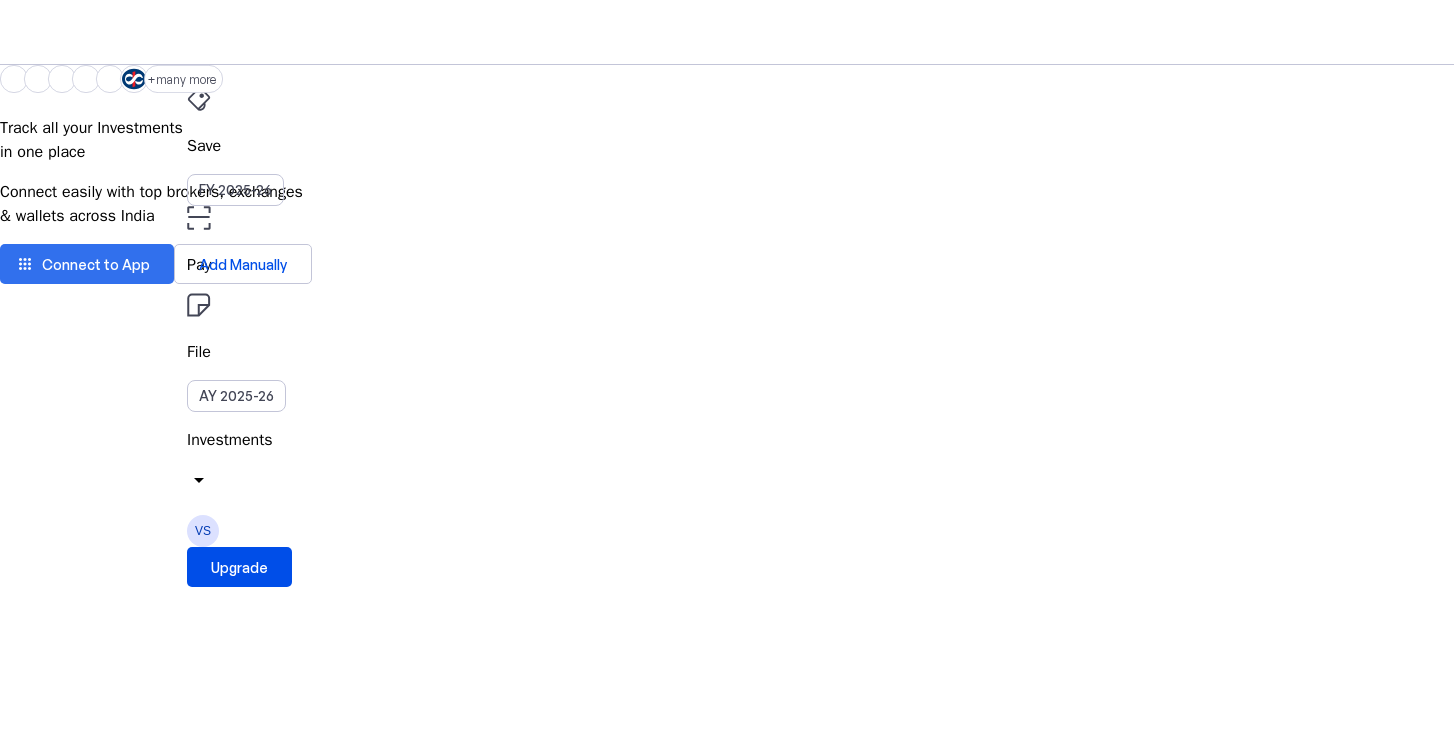click on "Connect to App" at bounding box center (96, 264) 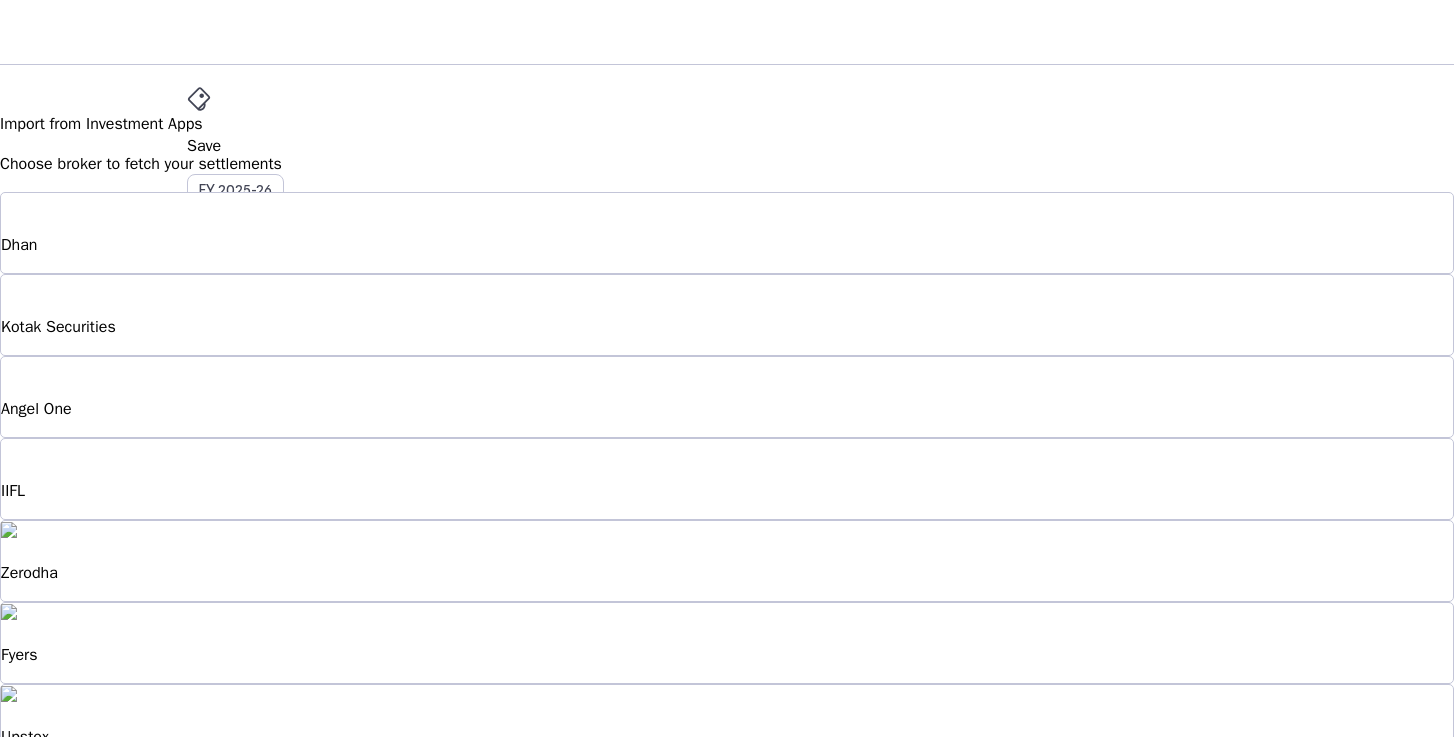 click on "Zerodha" at bounding box center (727, 245) 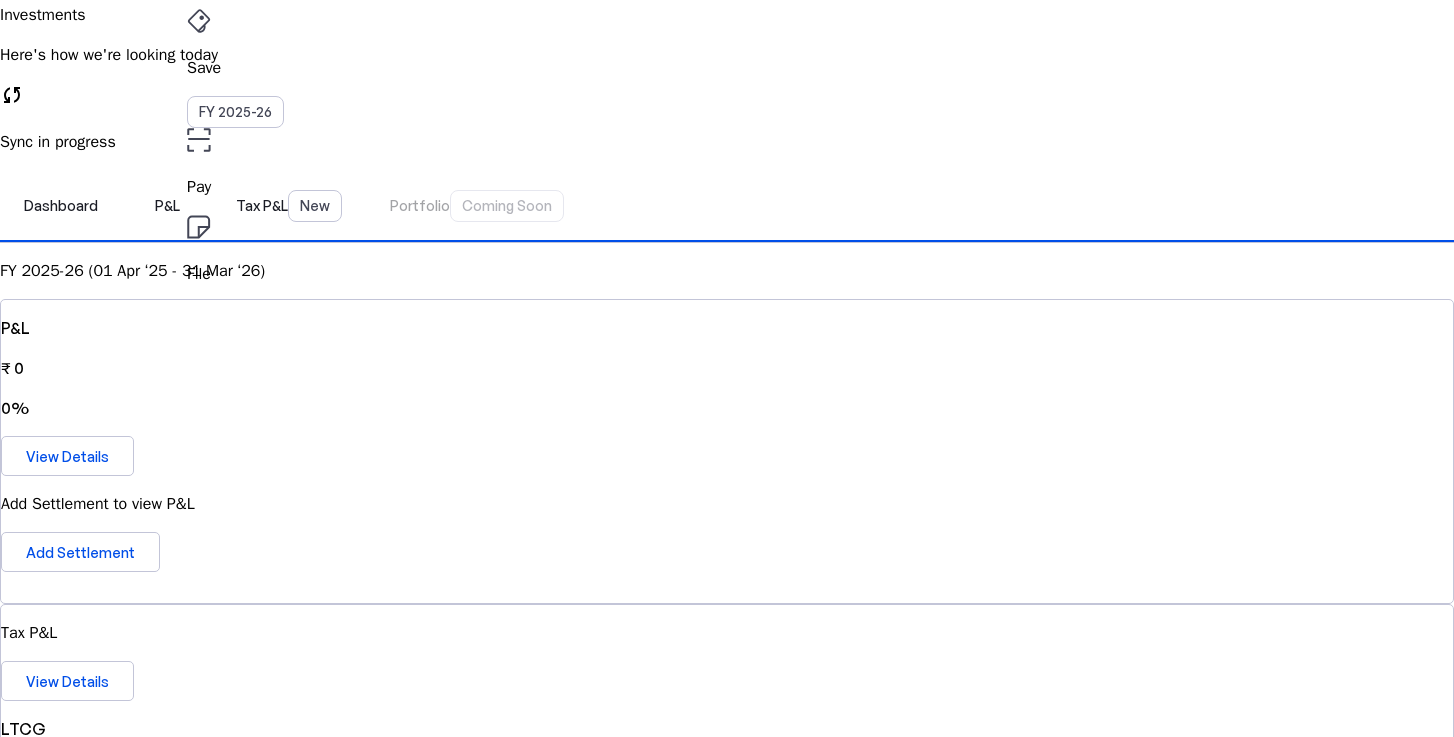 scroll, scrollTop: 80, scrollLeft: 0, axis: vertical 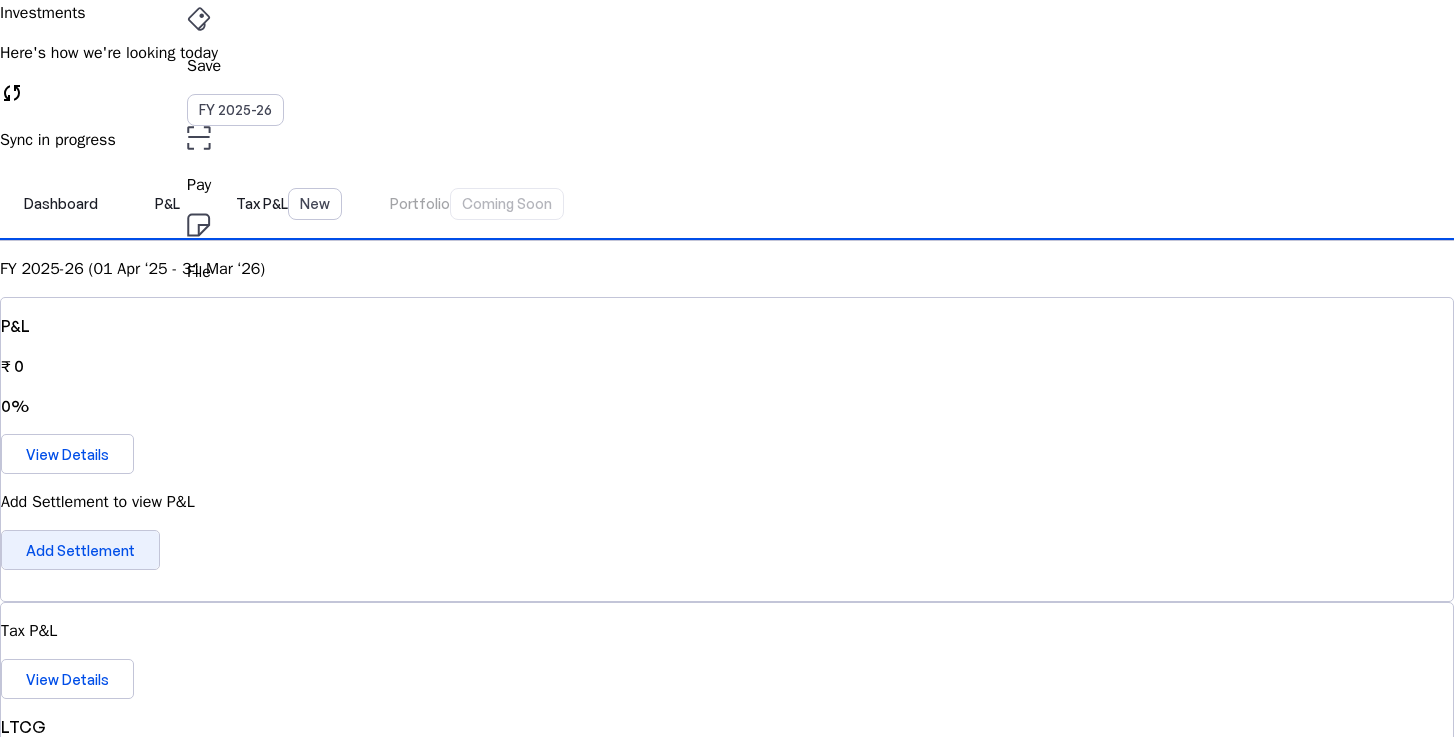 click on "Add Settlement" at bounding box center (80, 550) 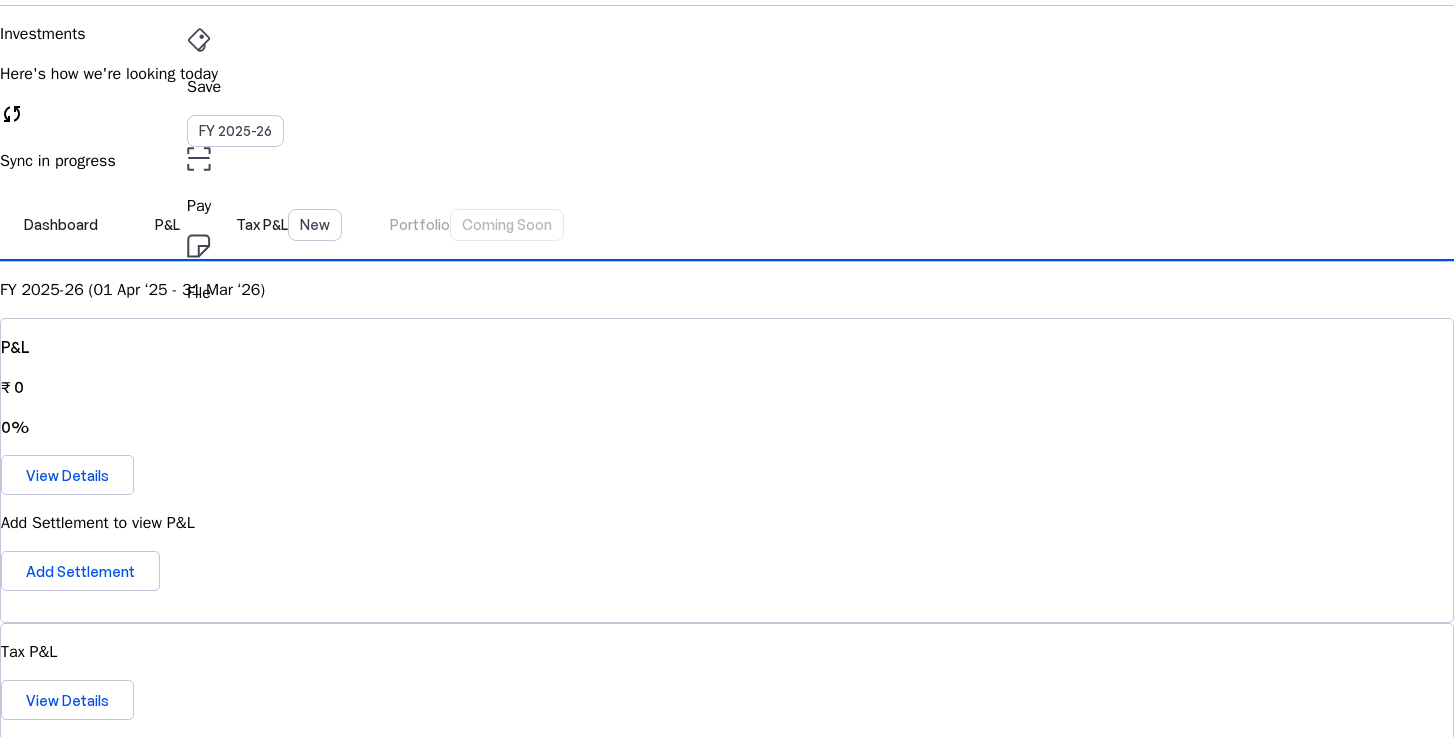 scroll, scrollTop: 39, scrollLeft: 0, axis: vertical 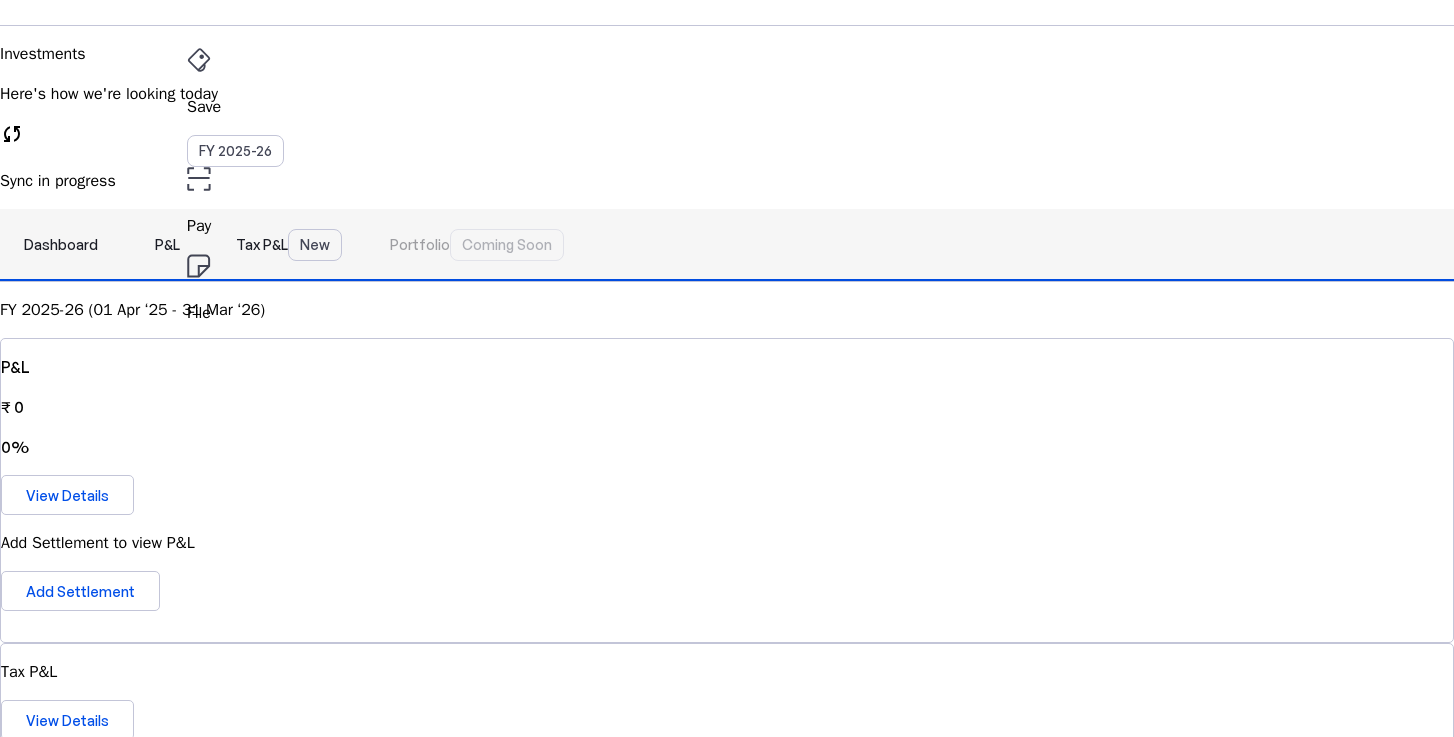 click on "P&L" at bounding box center (167, 245) 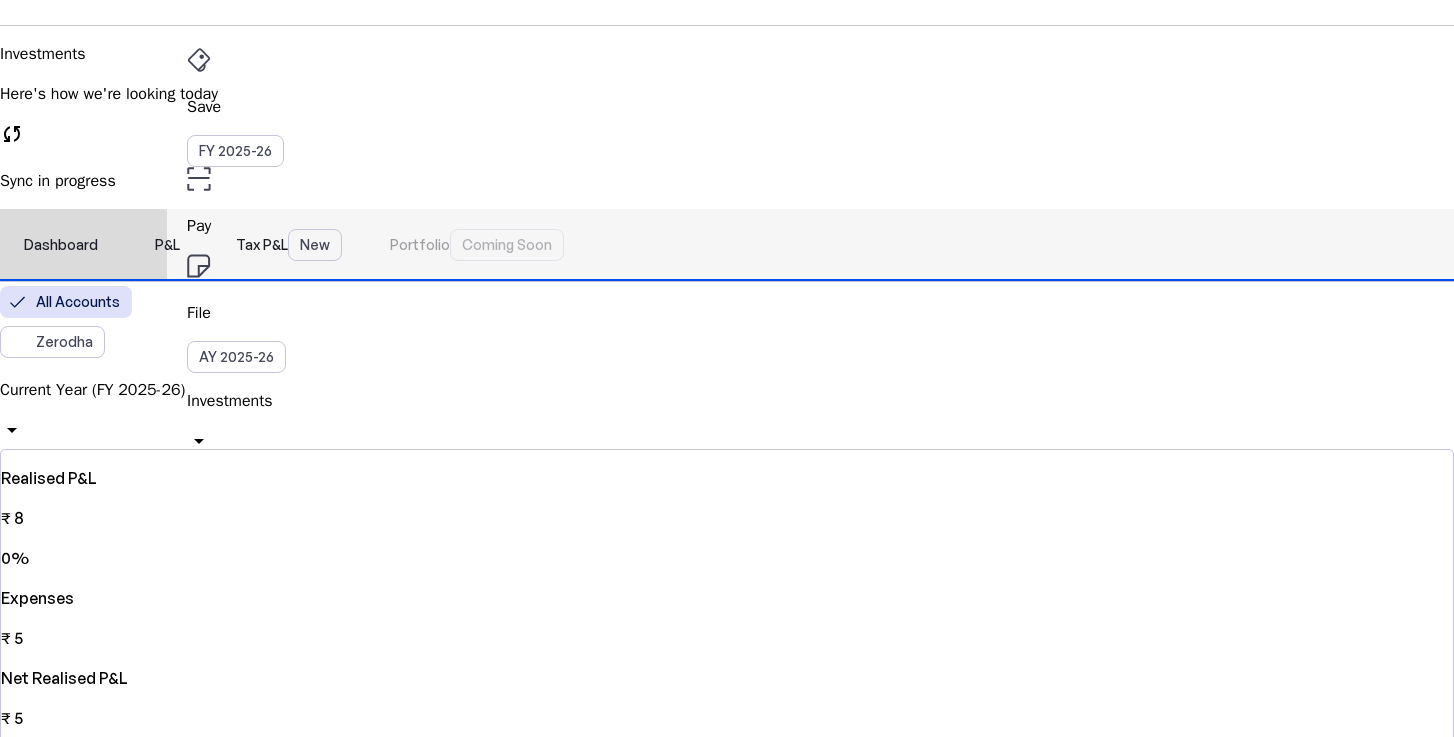 scroll, scrollTop: 0, scrollLeft: 0, axis: both 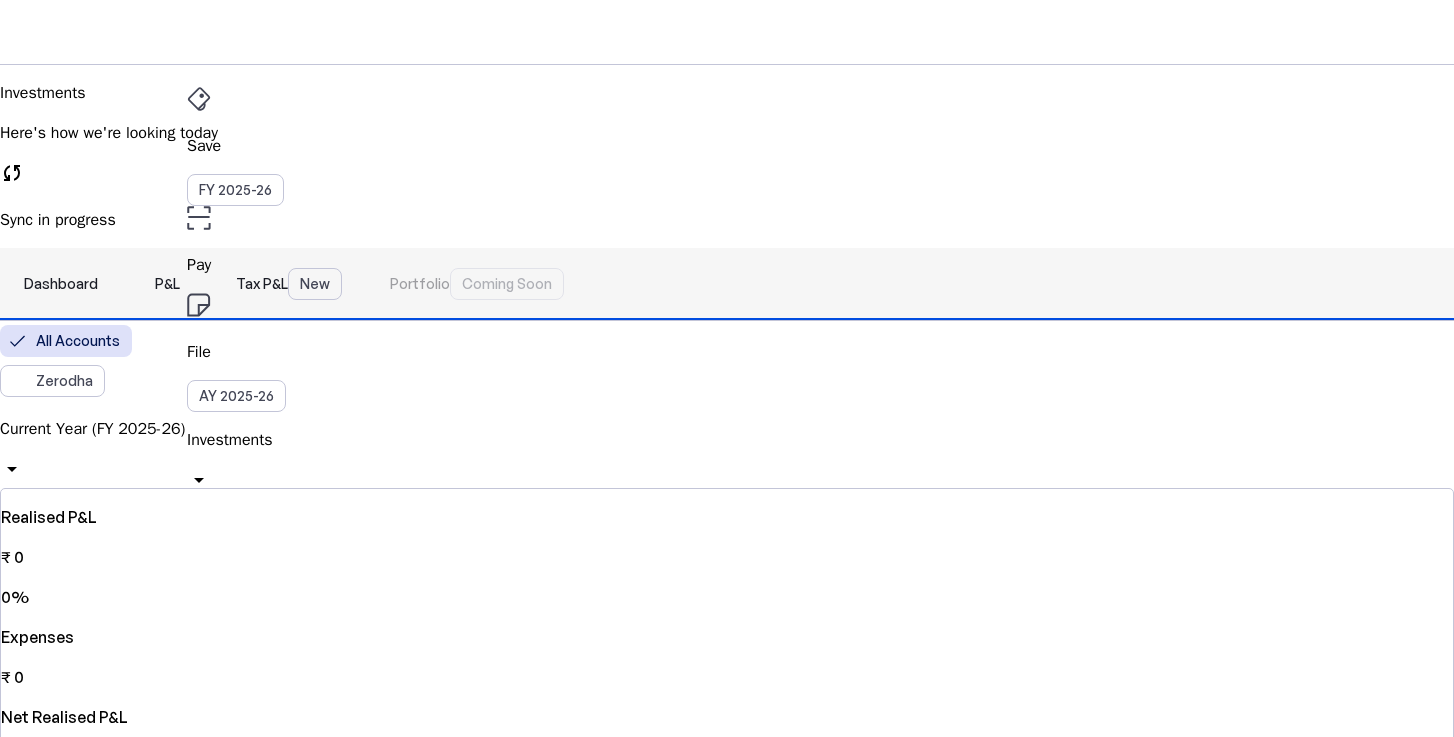 click on "Tax P&L  New" at bounding box center (289, 284) 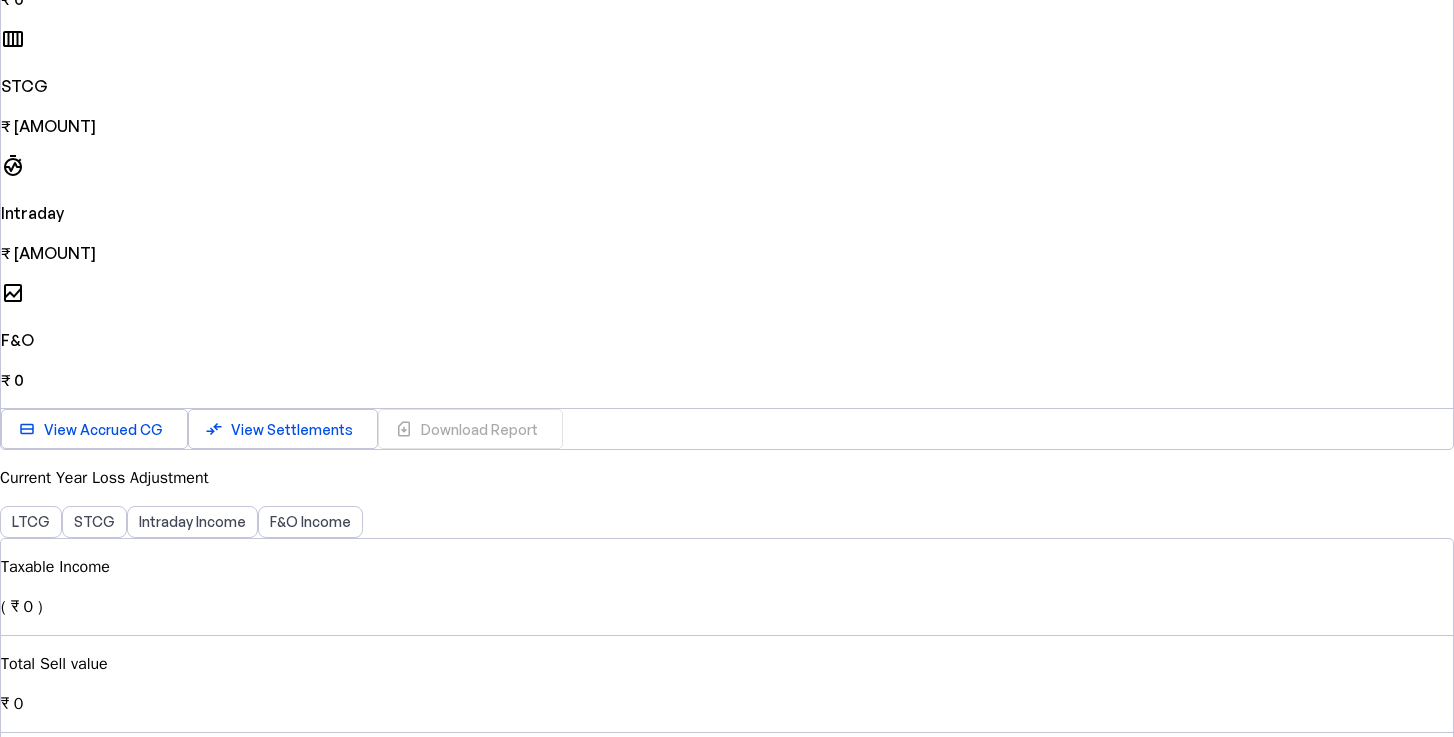 scroll, scrollTop: 602, scrollLeft: 0, axis: vertical 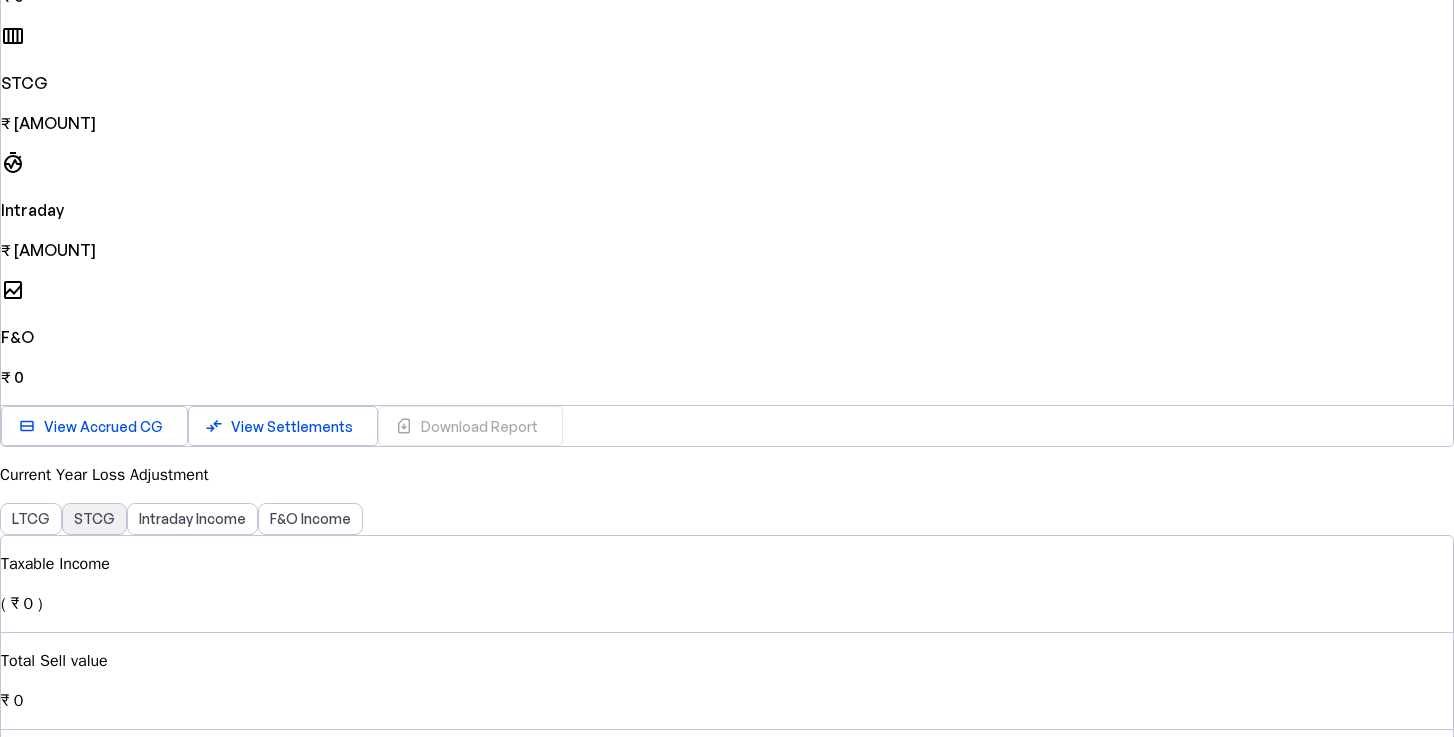 click on "STCG" at bounding box center [94, 519] 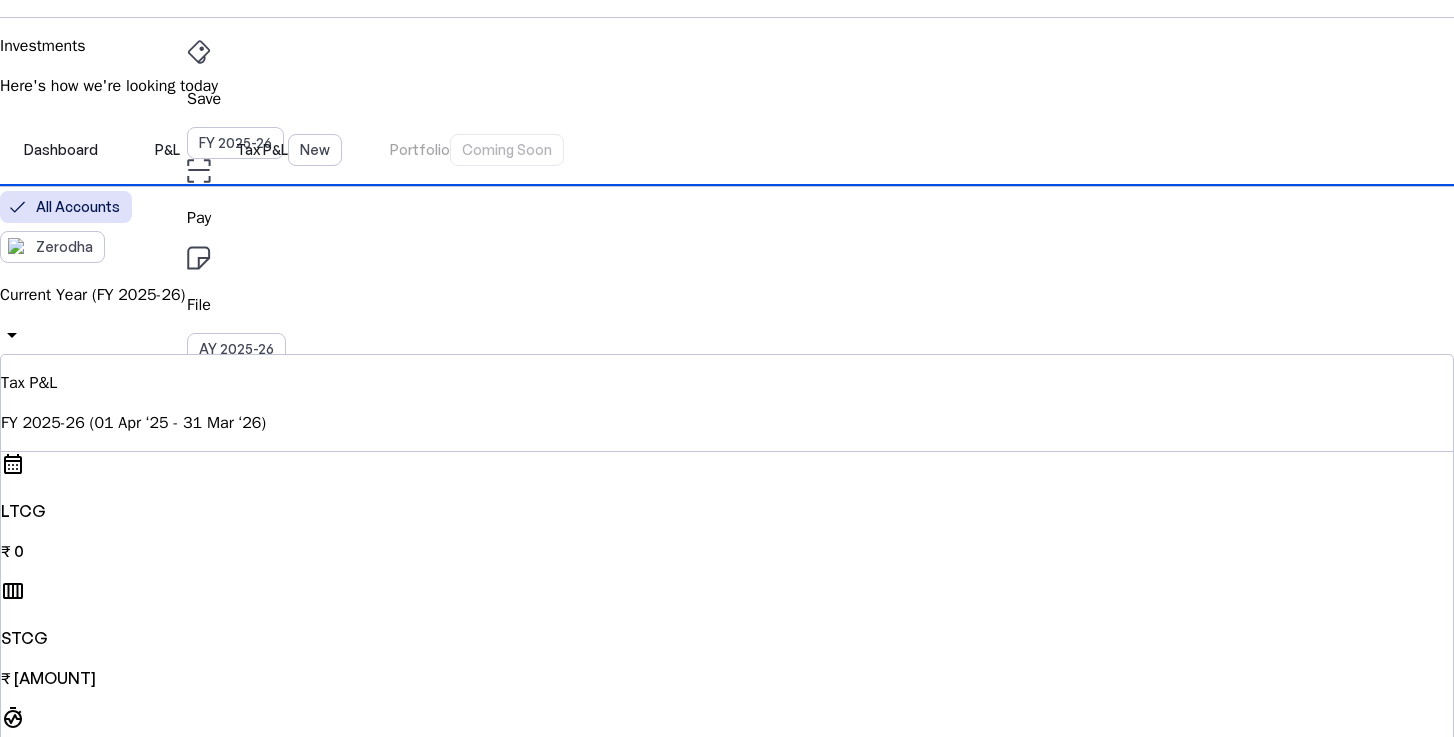 scroll, scrollTop: 41, scrollLeft: 0, axis: vertical 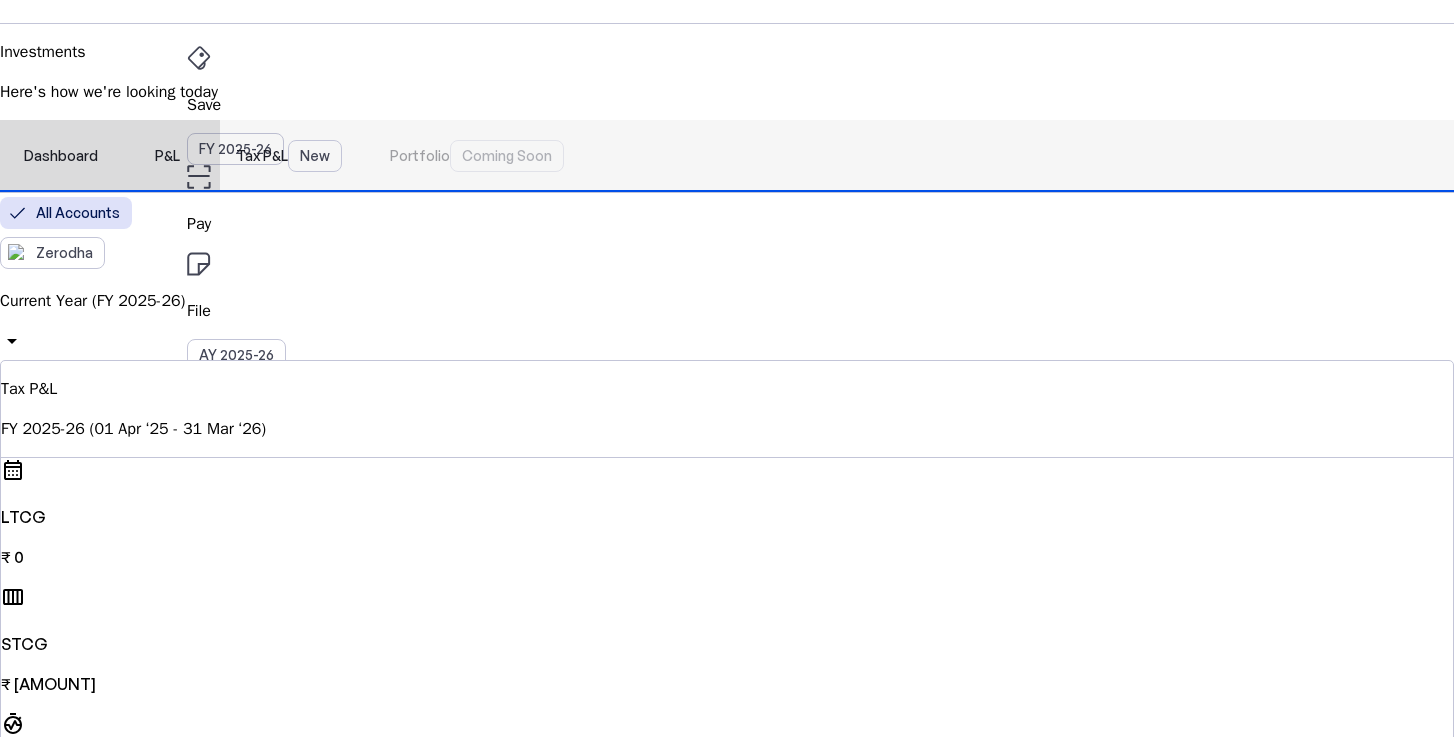 click on "P&L" at bounding box center [167, 156] 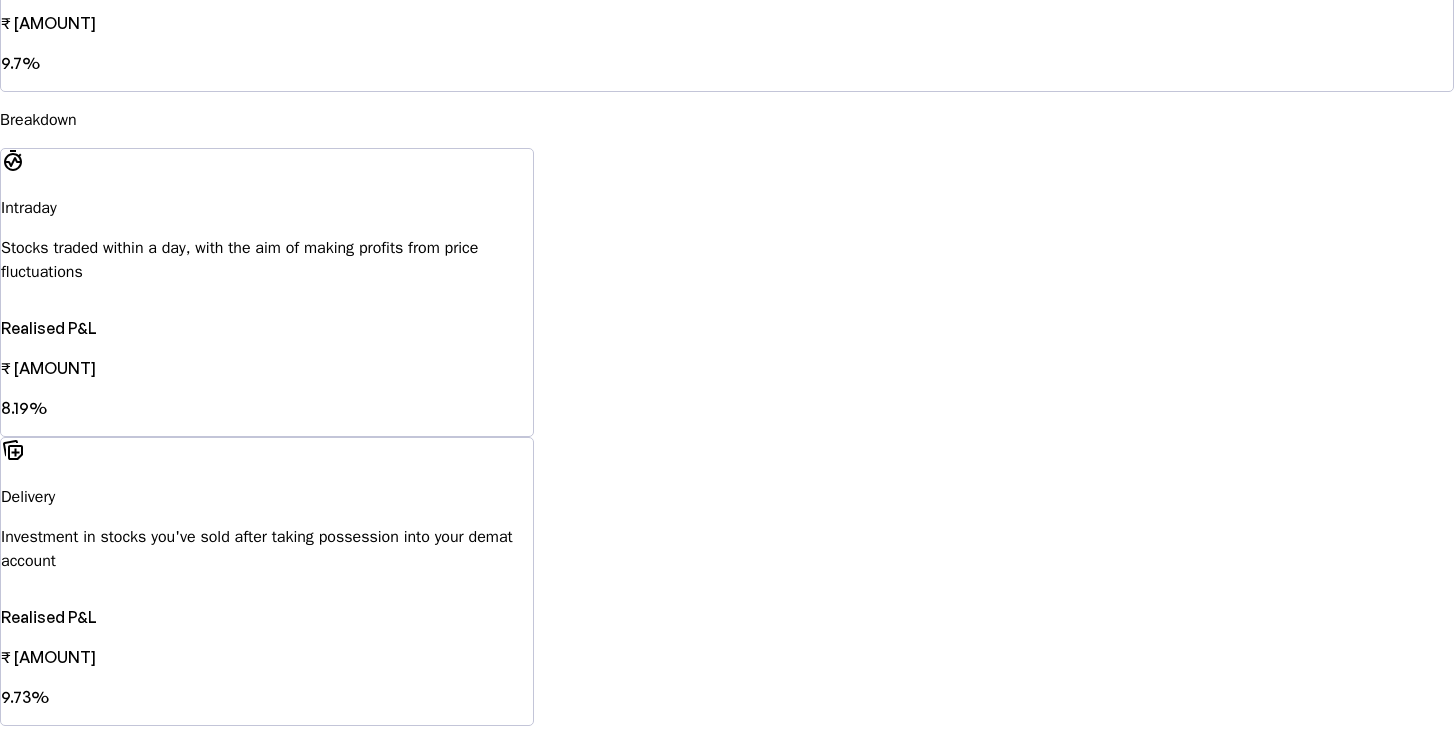 scroll, scrollTop: 1354, scrollLeft: 0, axis: vertical 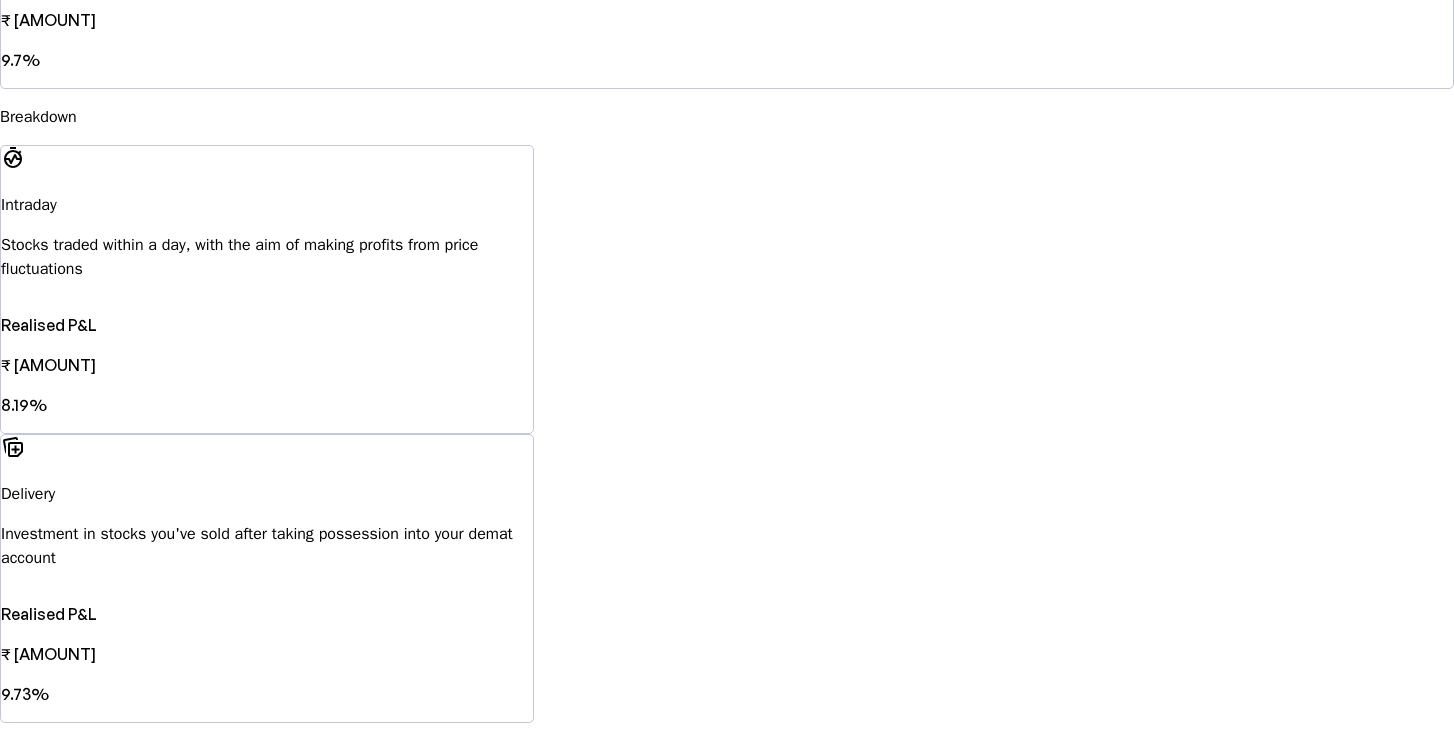 click on "Gainers" at bounding box center [62, 795] 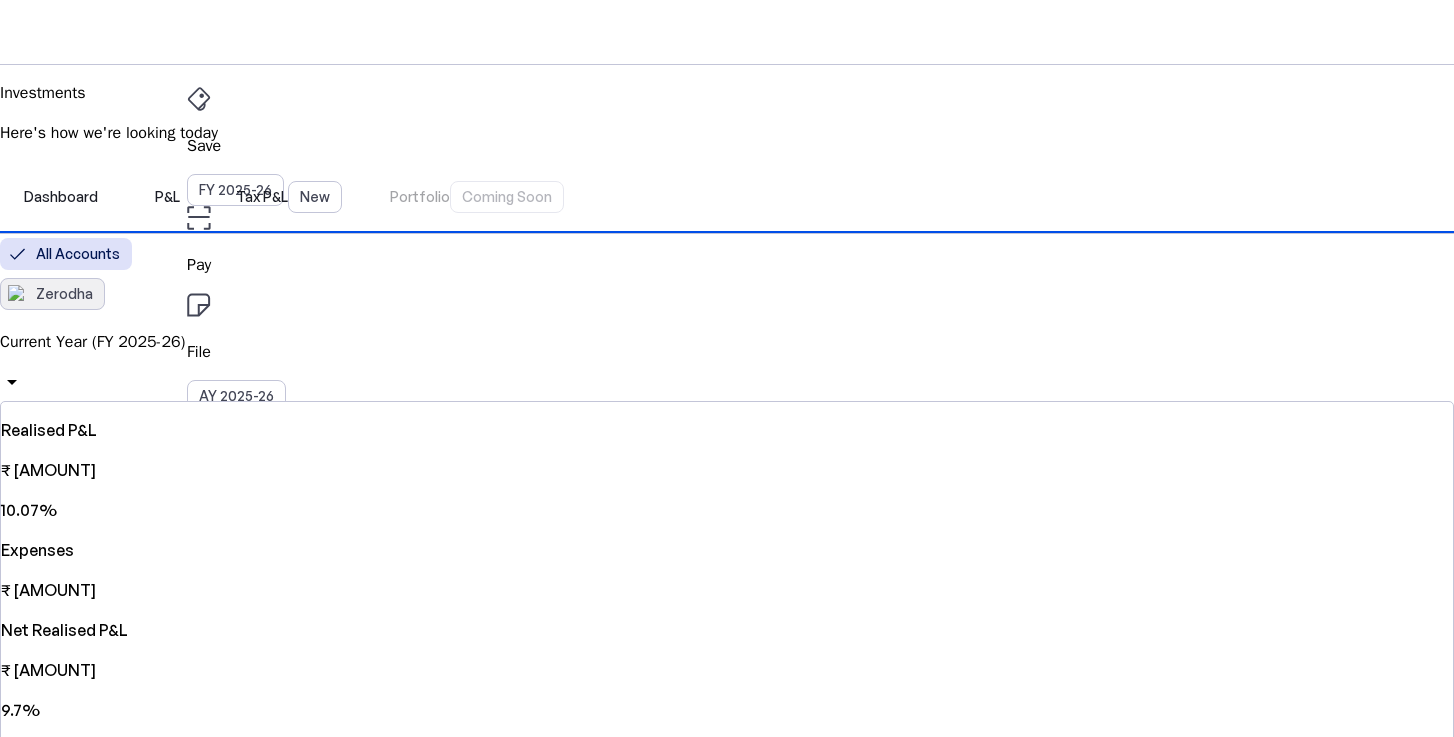 scroll, scrollTop: 0, scrollLeft: 0, axis: both 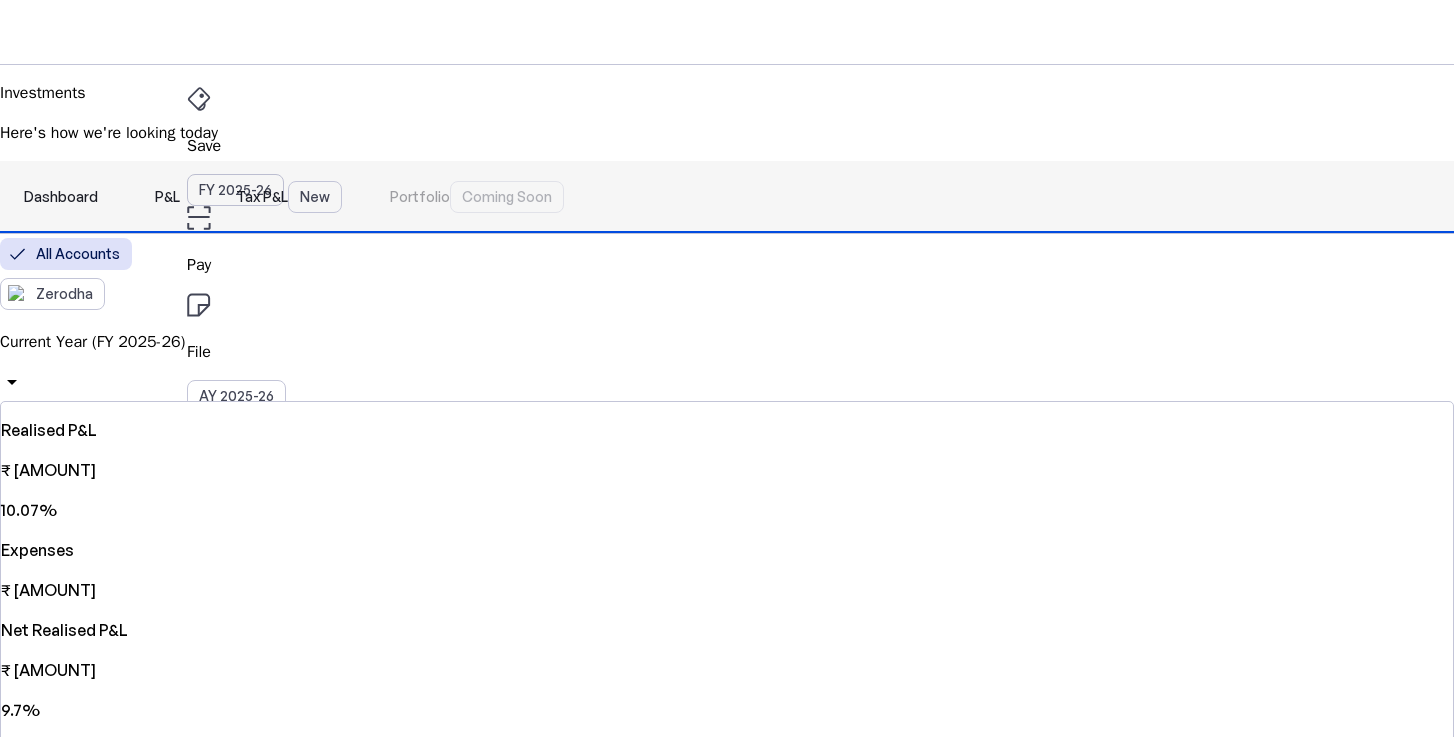 click on "Tax P&L  New" at bounding box center (289, 197) 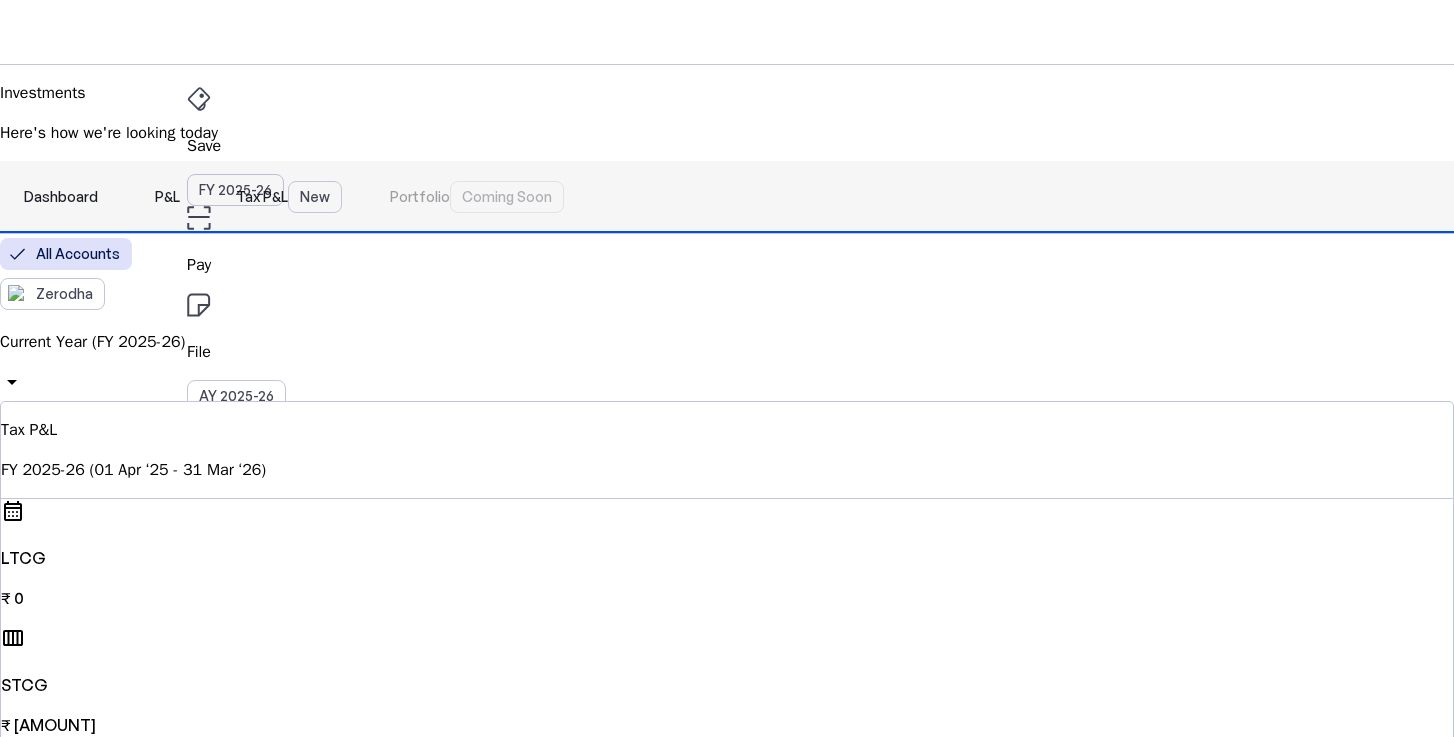 click on "Dashboard" at bounding box center (61, 197) 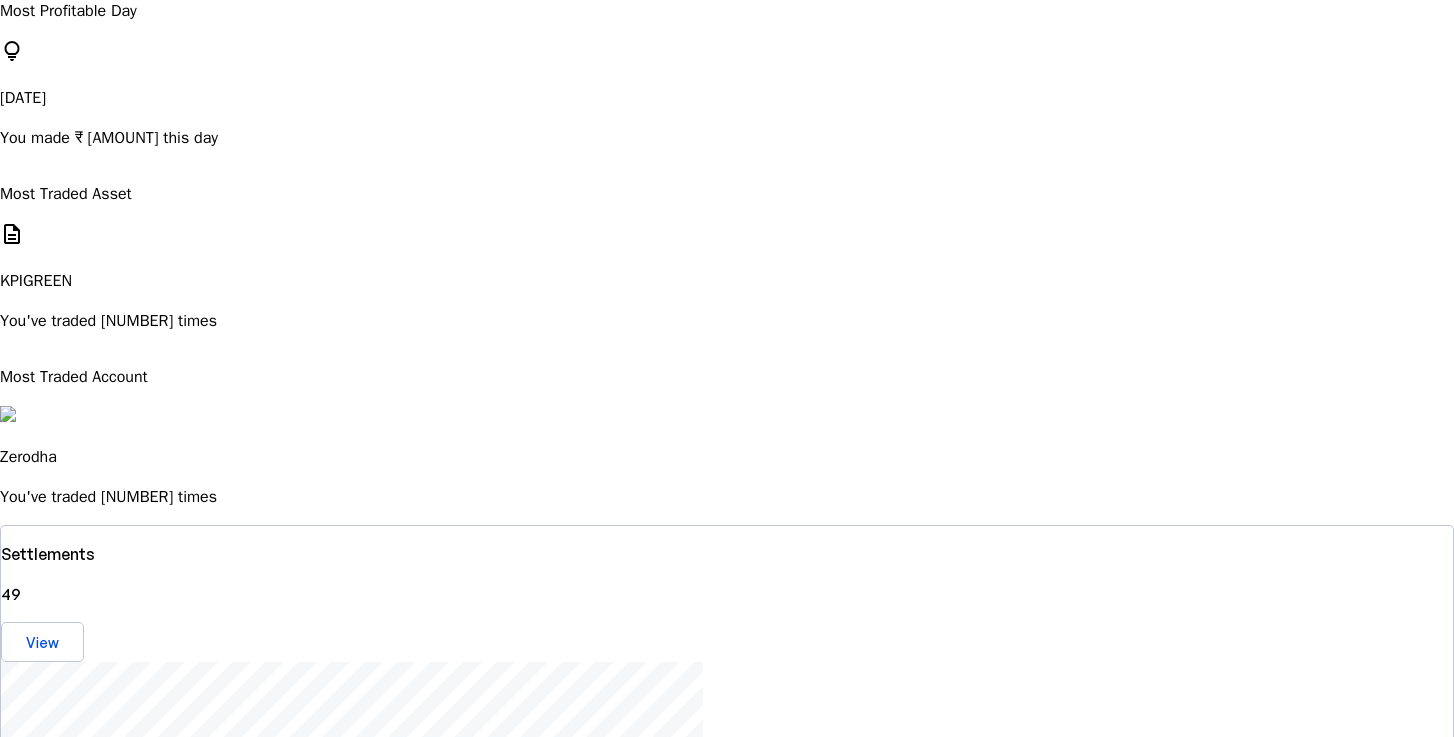 scroll, scrollTop: 1195, scrollLeft: 0, axis: vertical 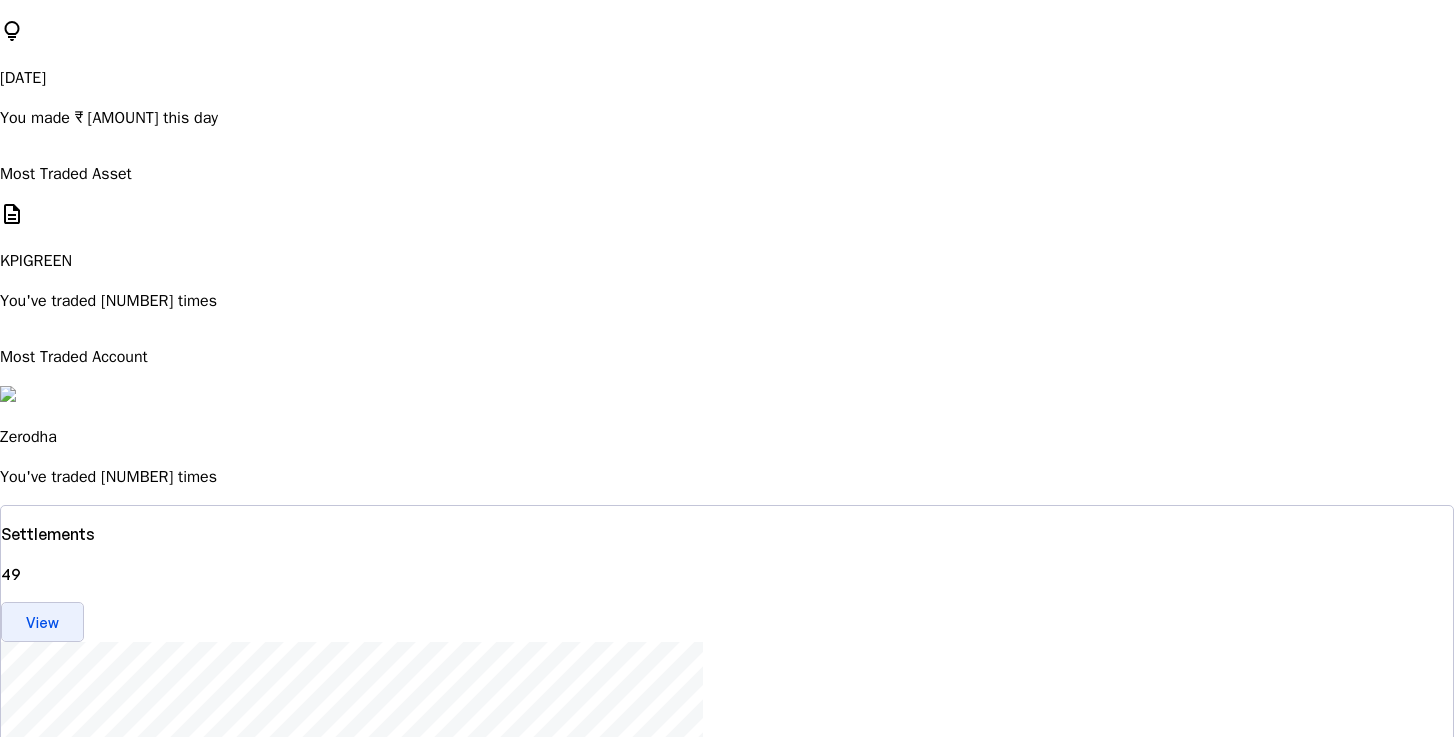 click at bounding box center [42, 622] 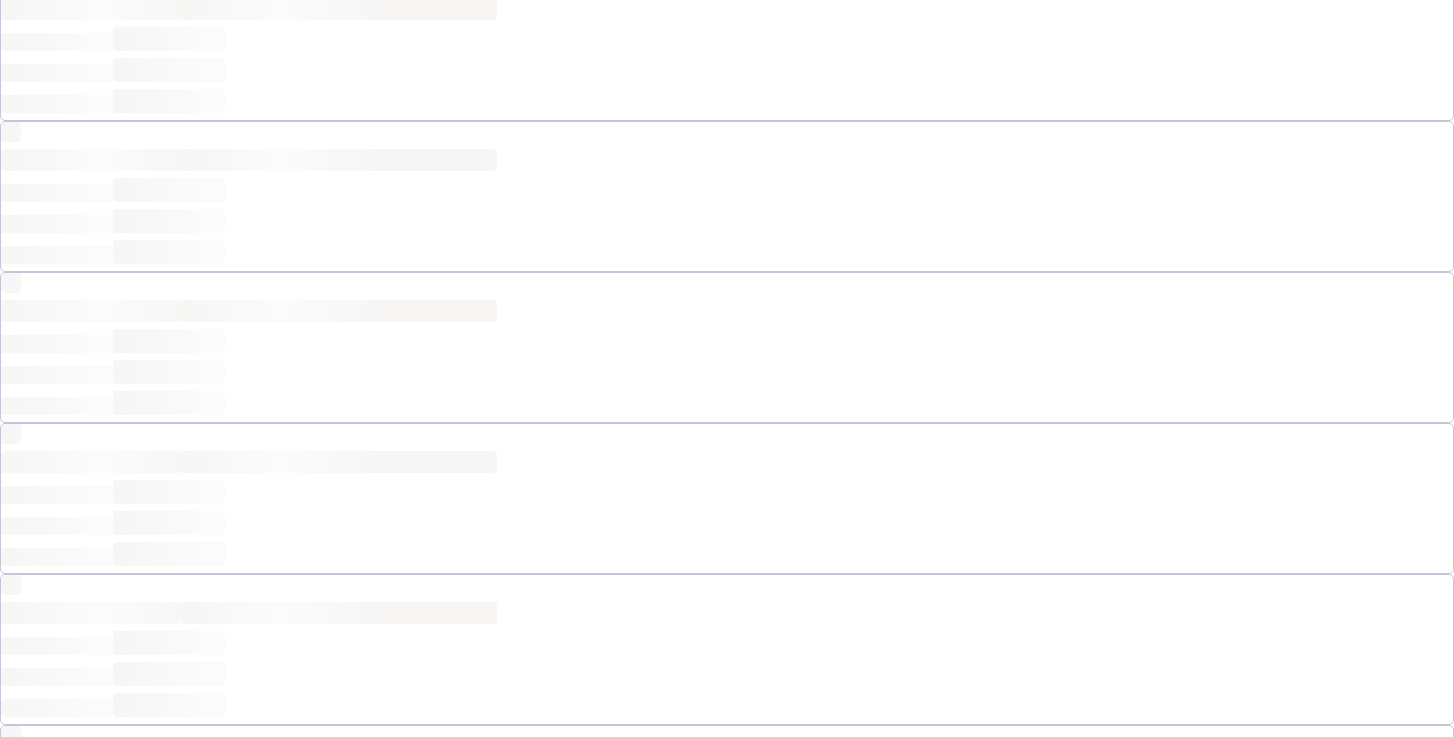 scroll, scrollTop: 0, scrollLeft: 0, axis: both 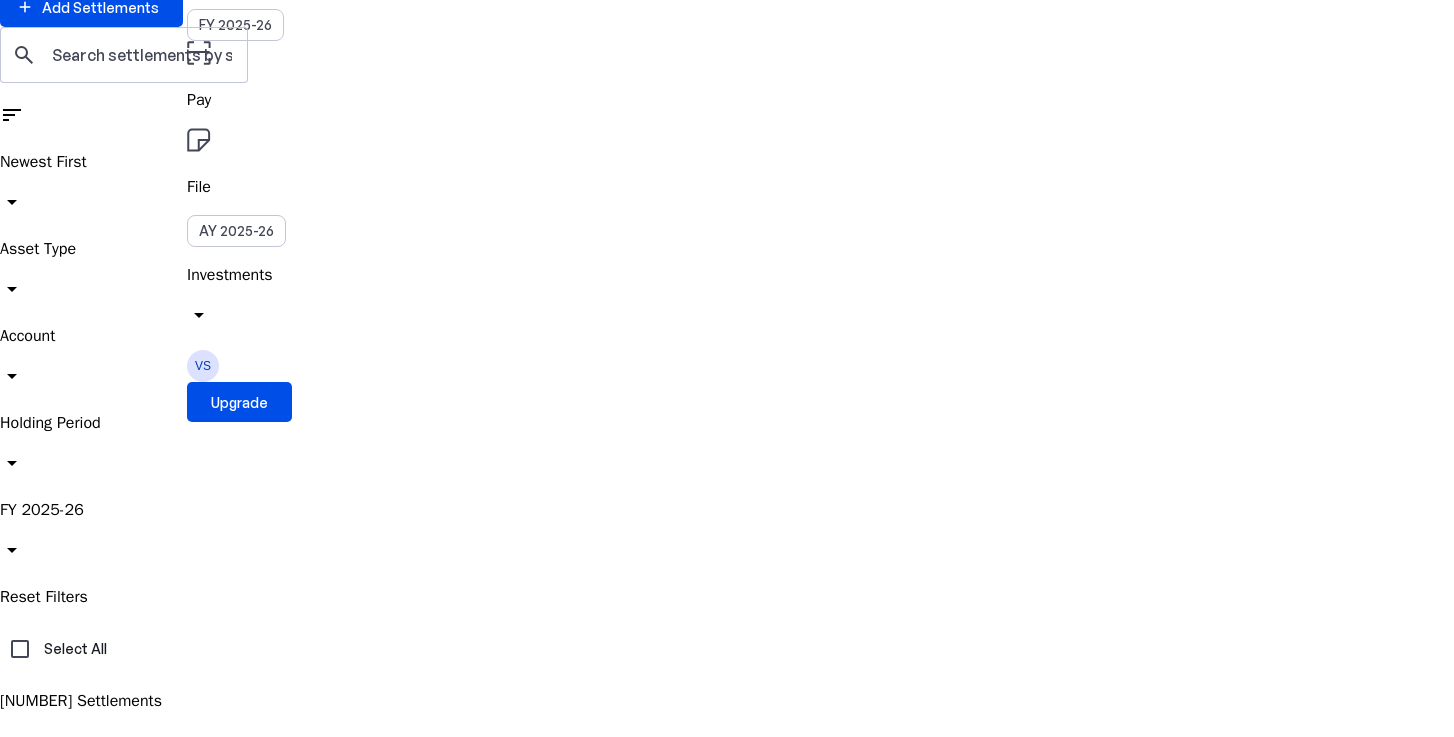 click on "Newest First" at bounding box center (727, 162) 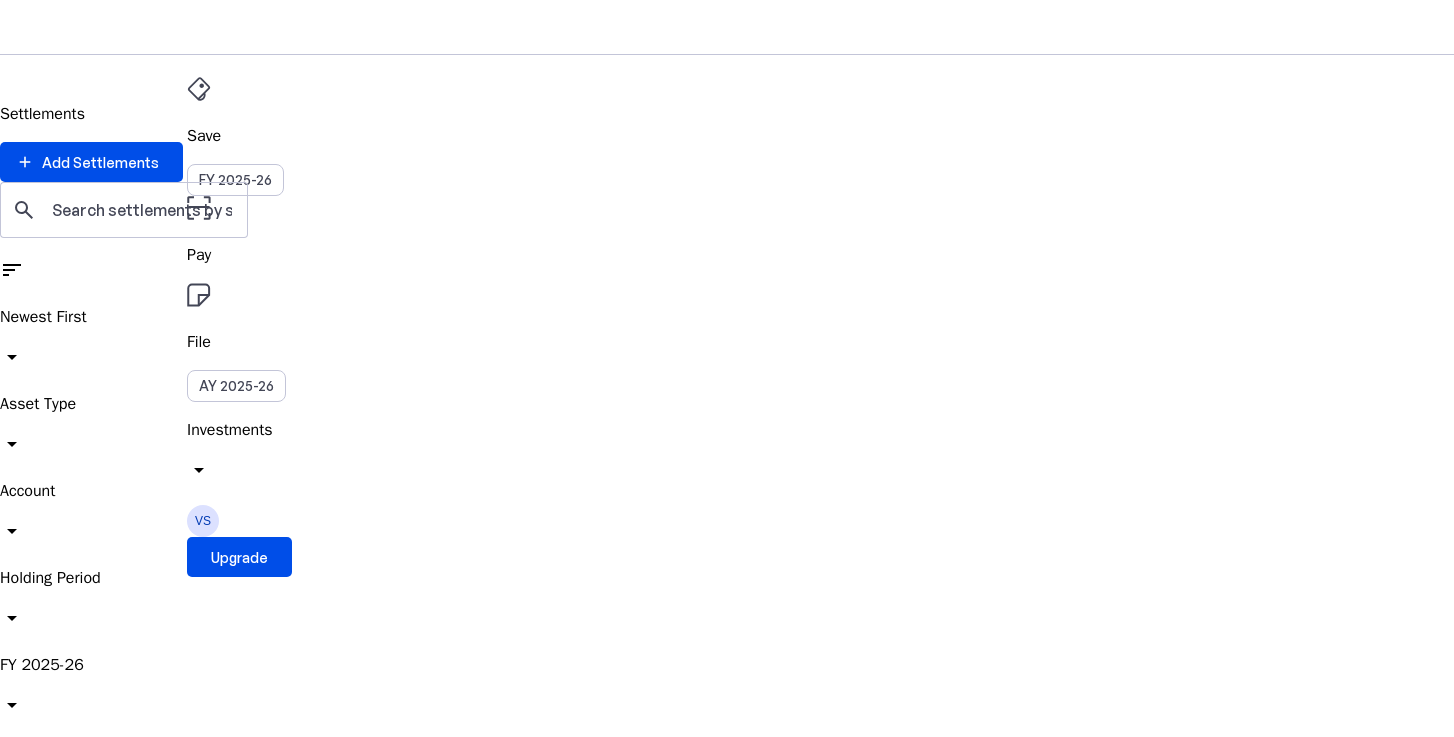 scroll, scrollTop: 0, scrollLeft: 0, axis: both 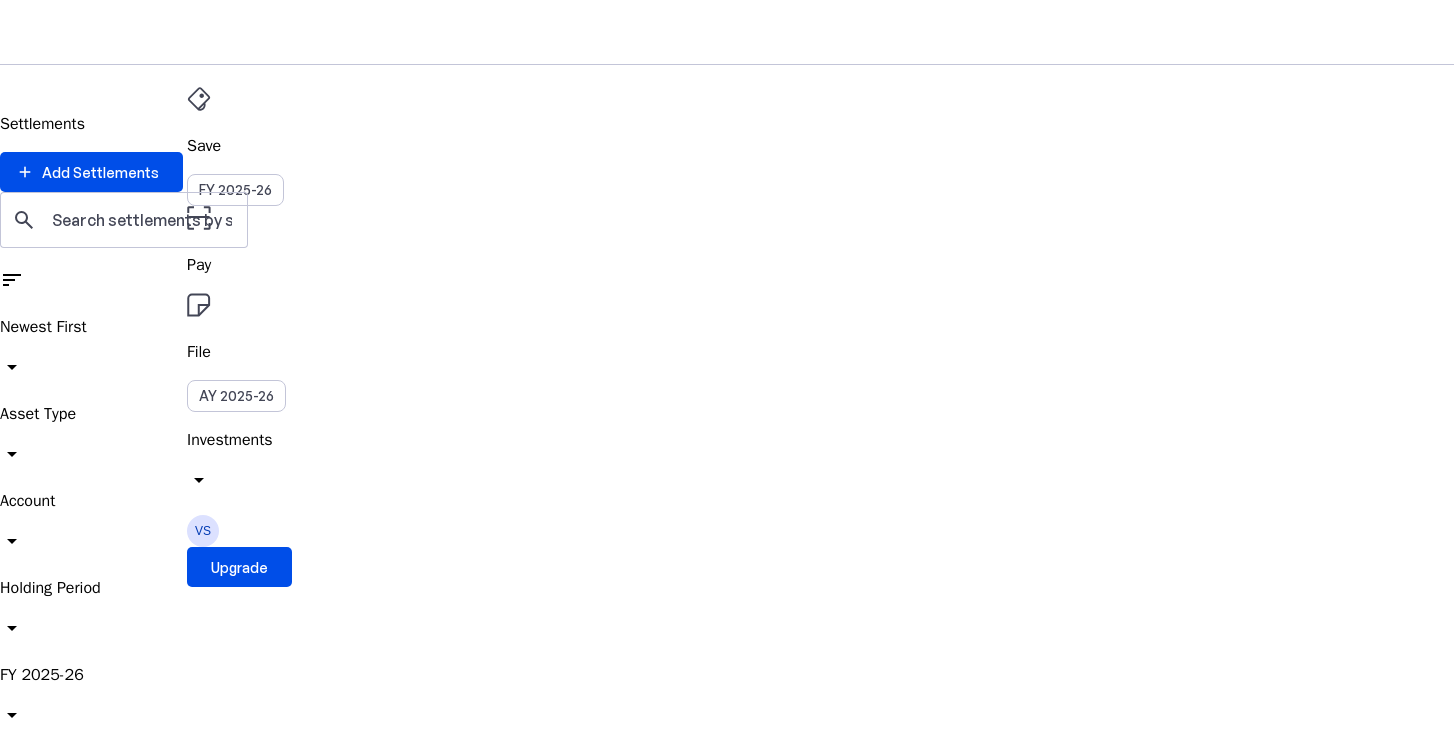 click on "Holding Period" at bounding box center [727, 588] 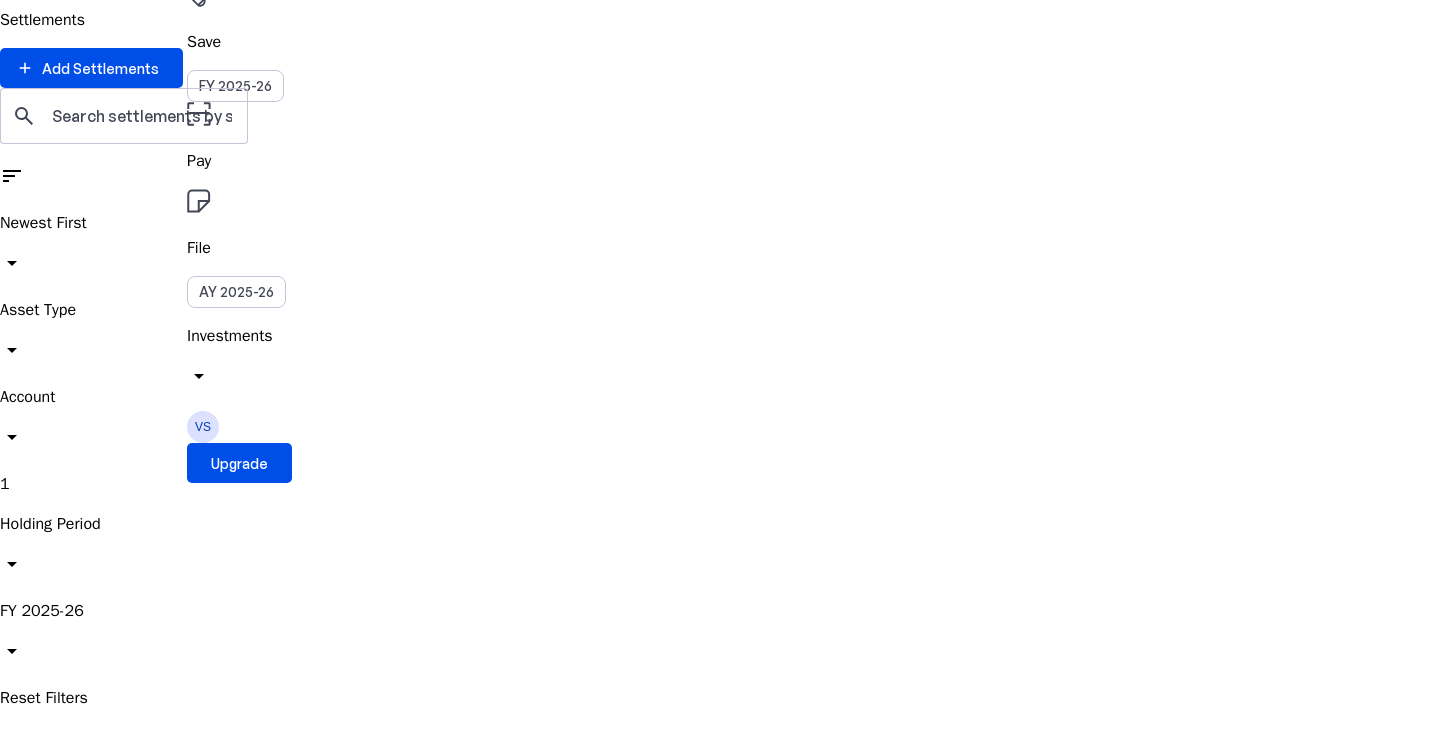 scroll, scrollTop: 0, scrollLeft: 0, axis: both 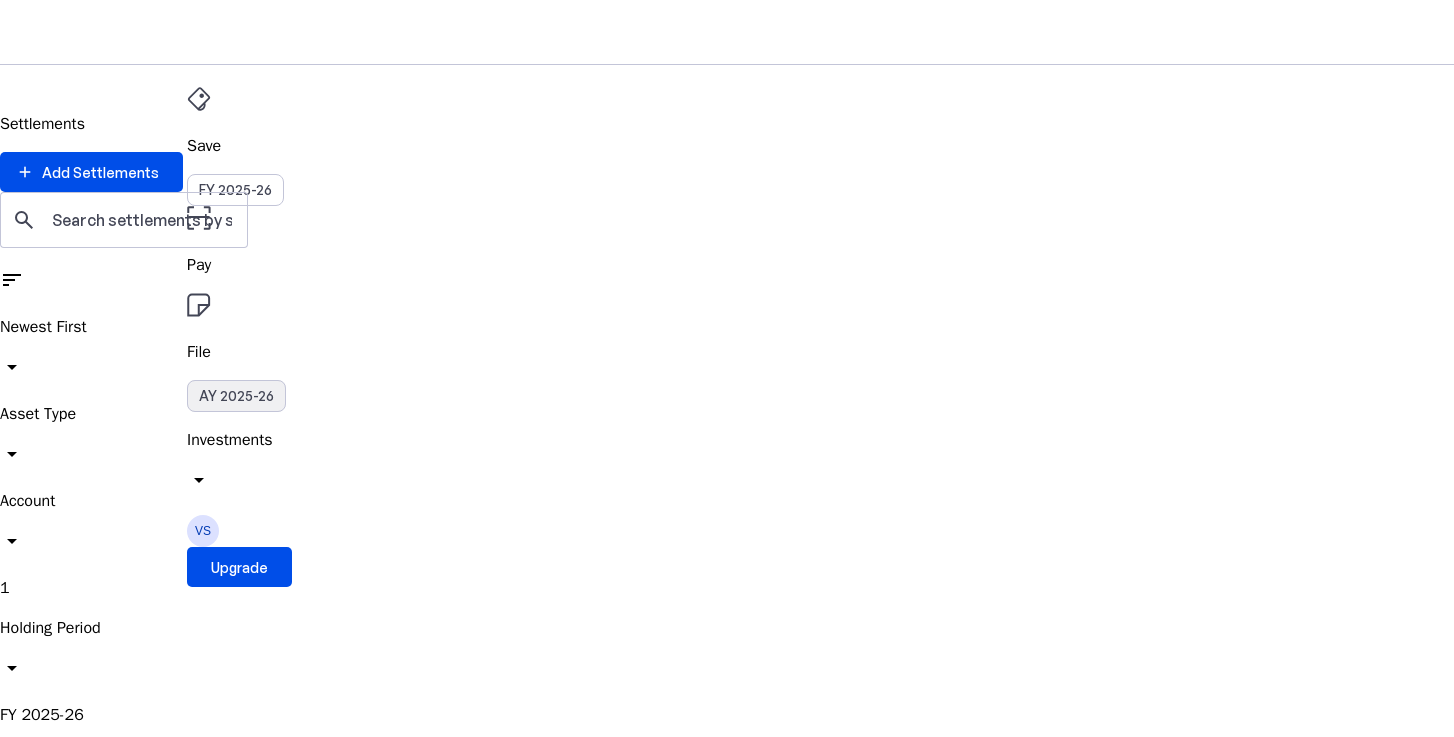 click on "AY 2025-26" at bounding box center (236, 396) 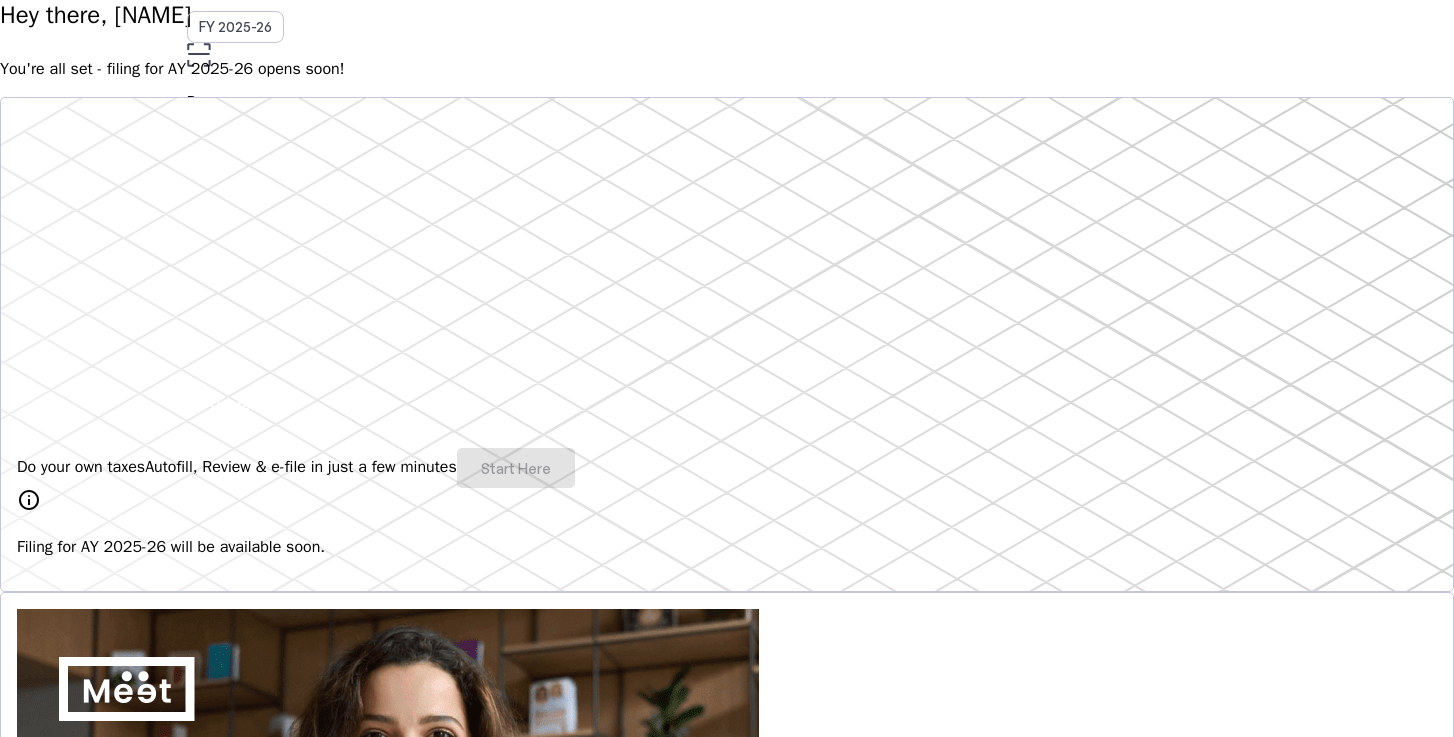 scroll, scrollTop: 0, scrollLeft: 0, axis: both 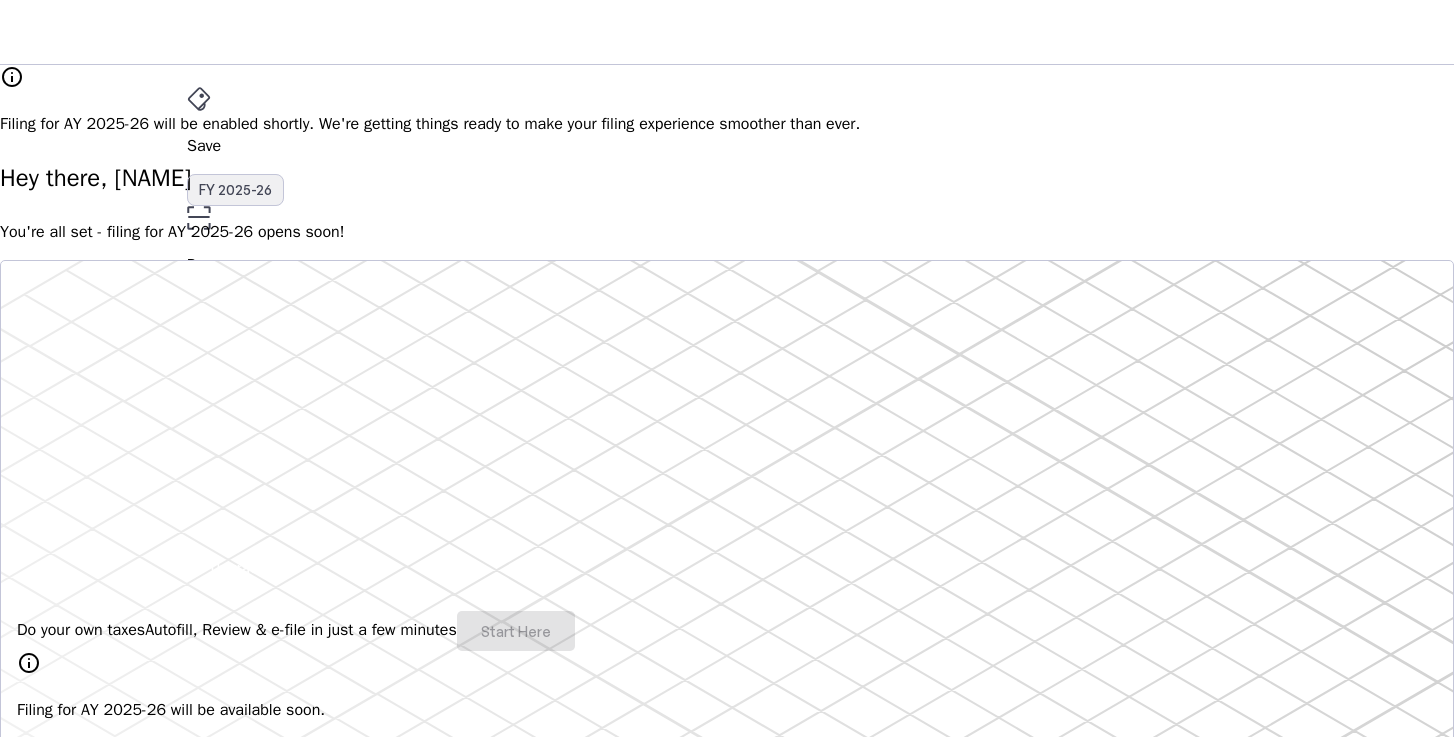 click on "FY 2025-26" at bounding box center [235, 190] 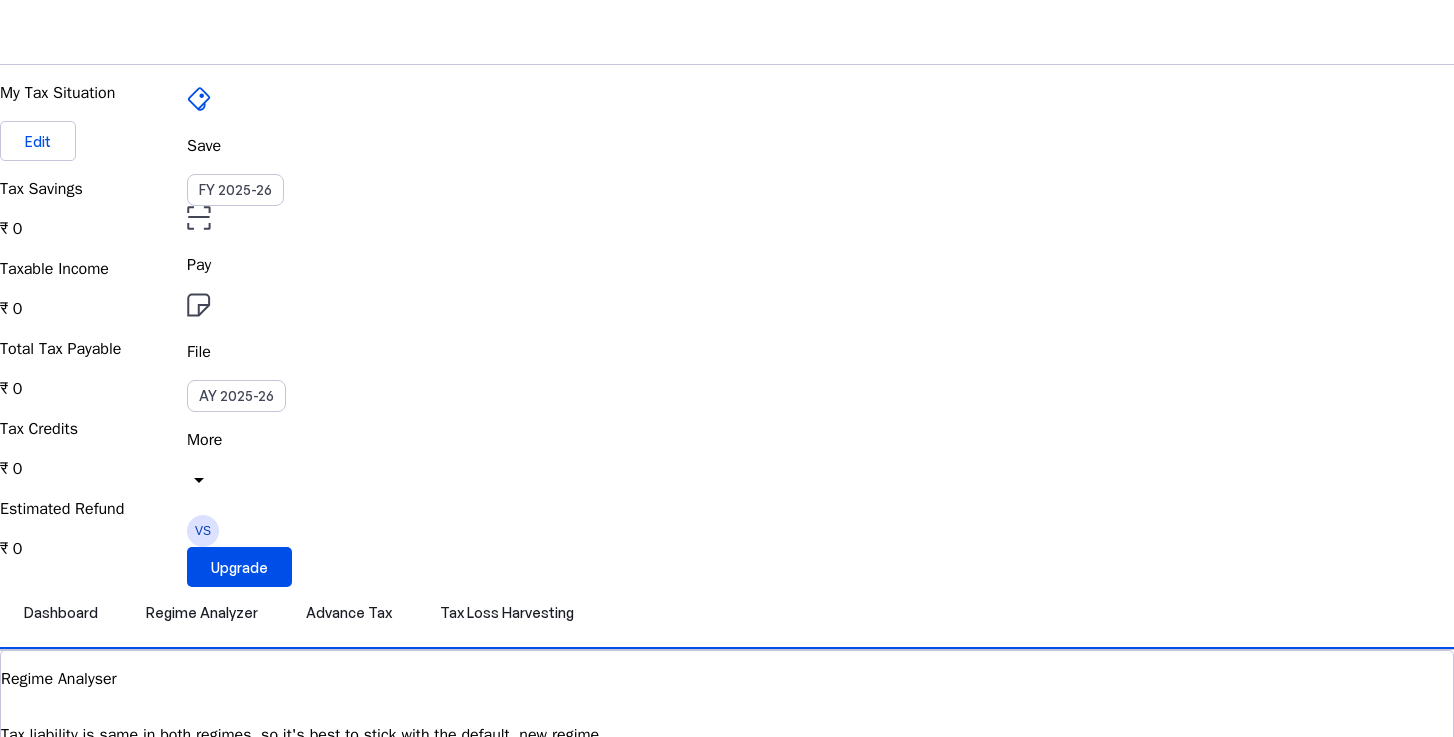 click on "VS" at bounding box center [203, 531] 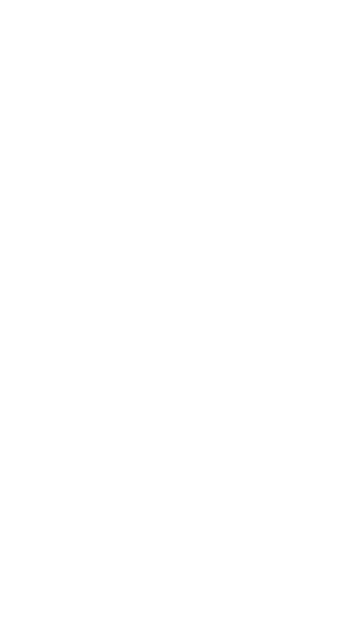 scroll, scrollTop: 0, scrollLeft: 0, axis: both 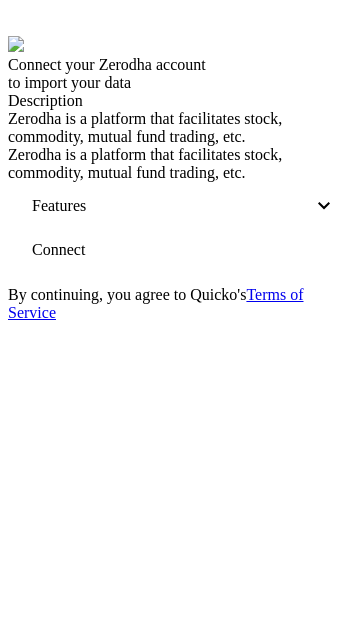click on "Connect" at bounding box center (58, 250) 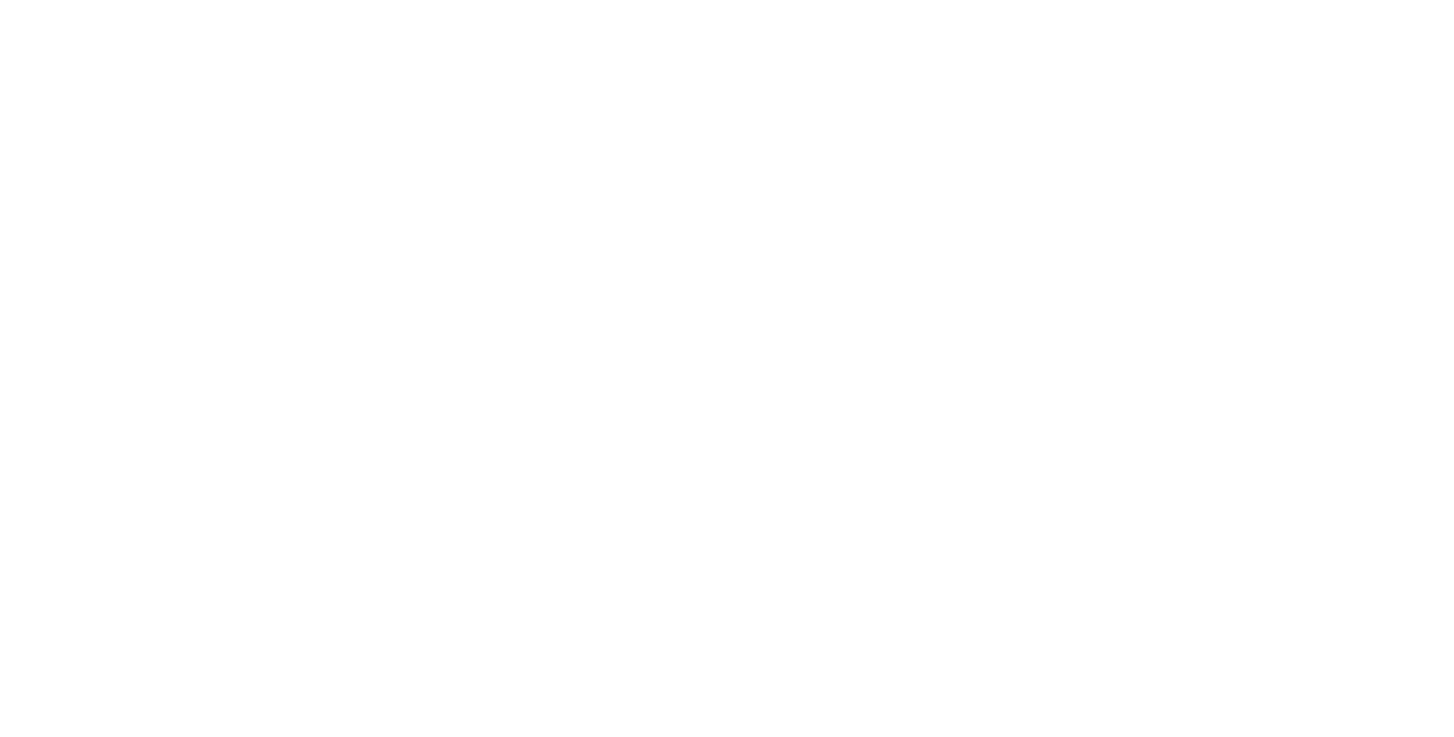 scroll, scrollTop: 0, scrollLeft: 0, axis: both 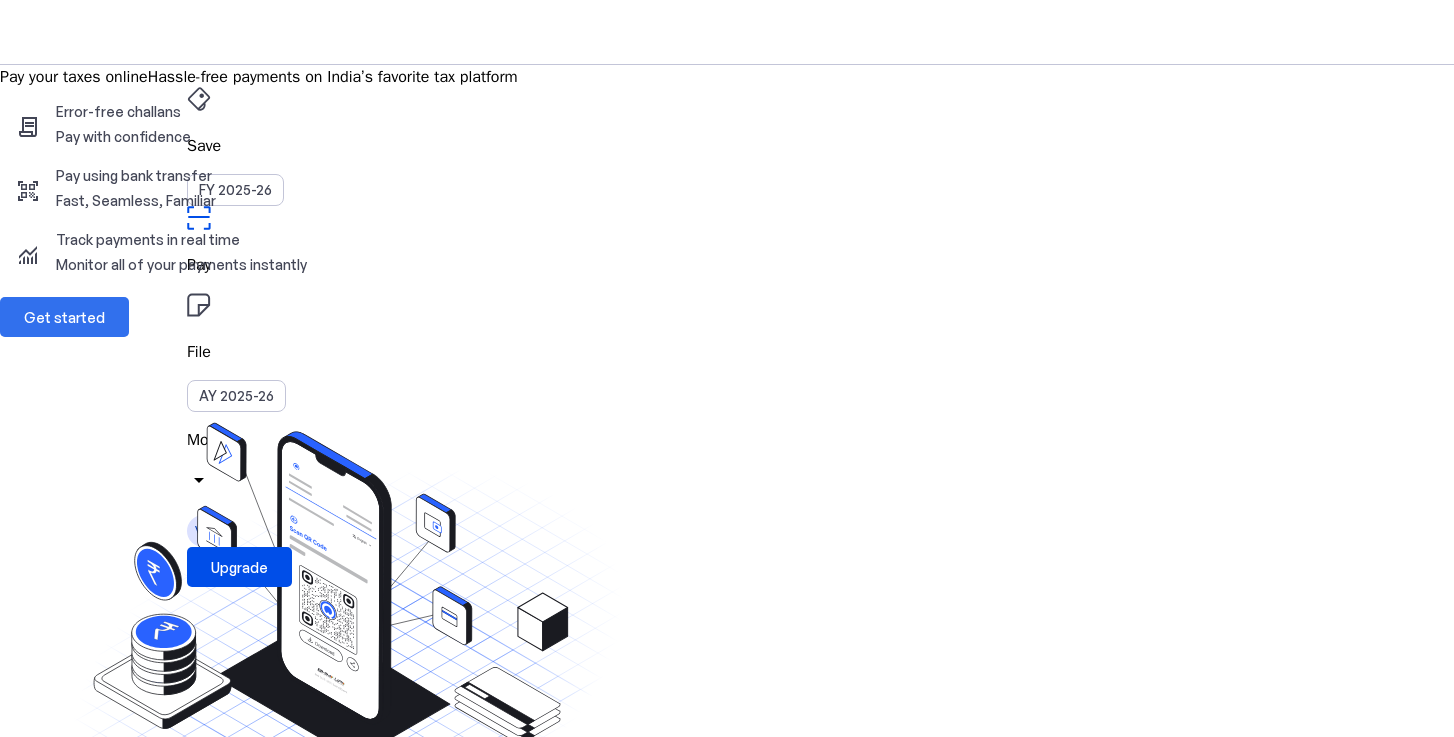 click on "Get started" at bounding box center (64, 317) 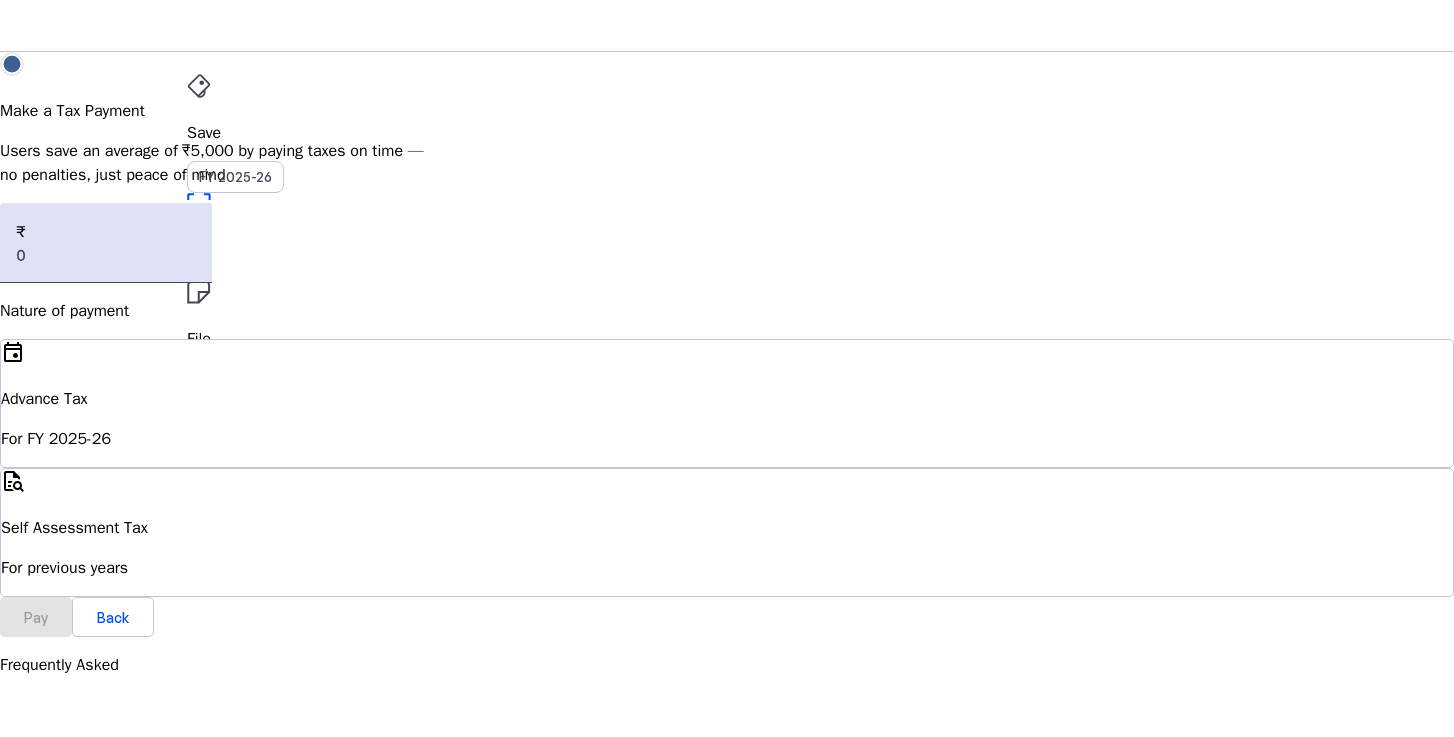 scroll, scrollTop: 0, scrollLeft: 0, axis: both 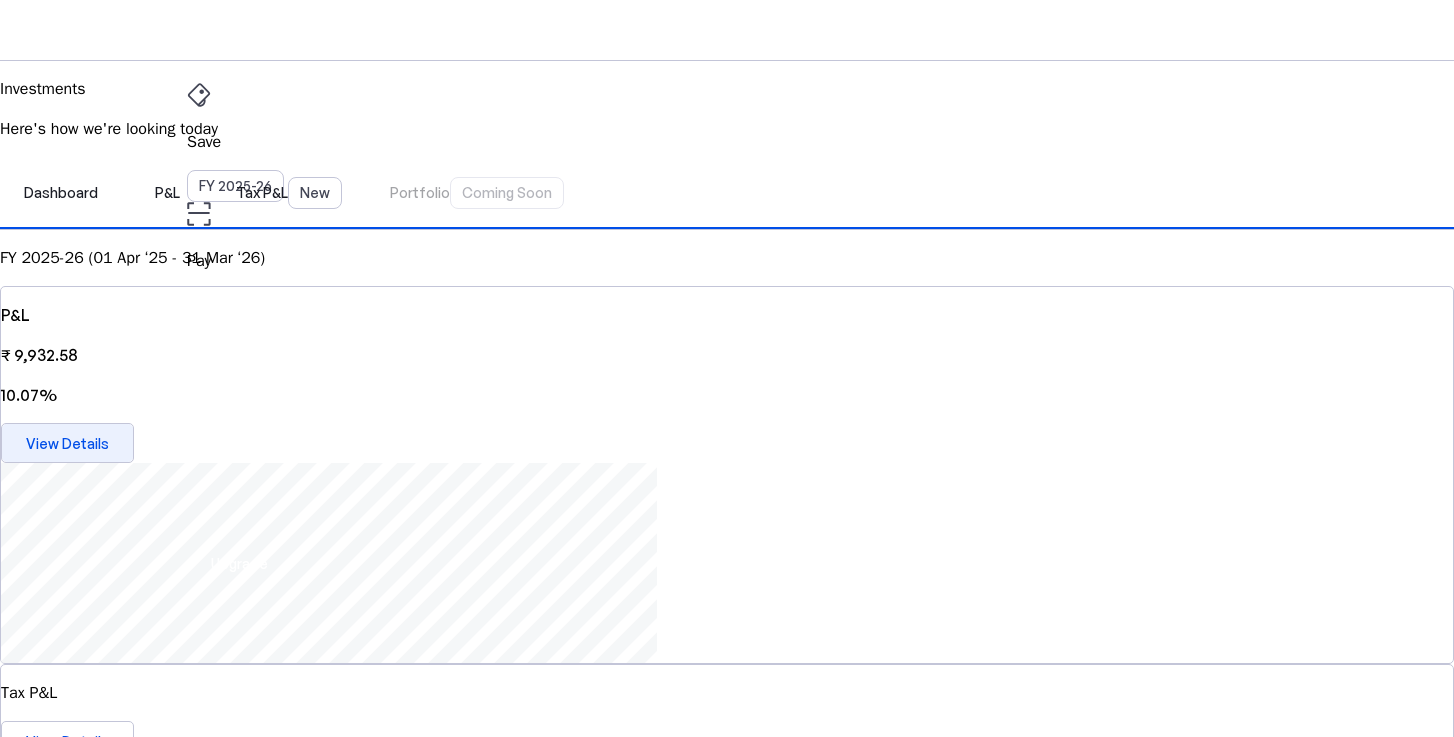 click on "View Details" at bounding box center [67, 443] 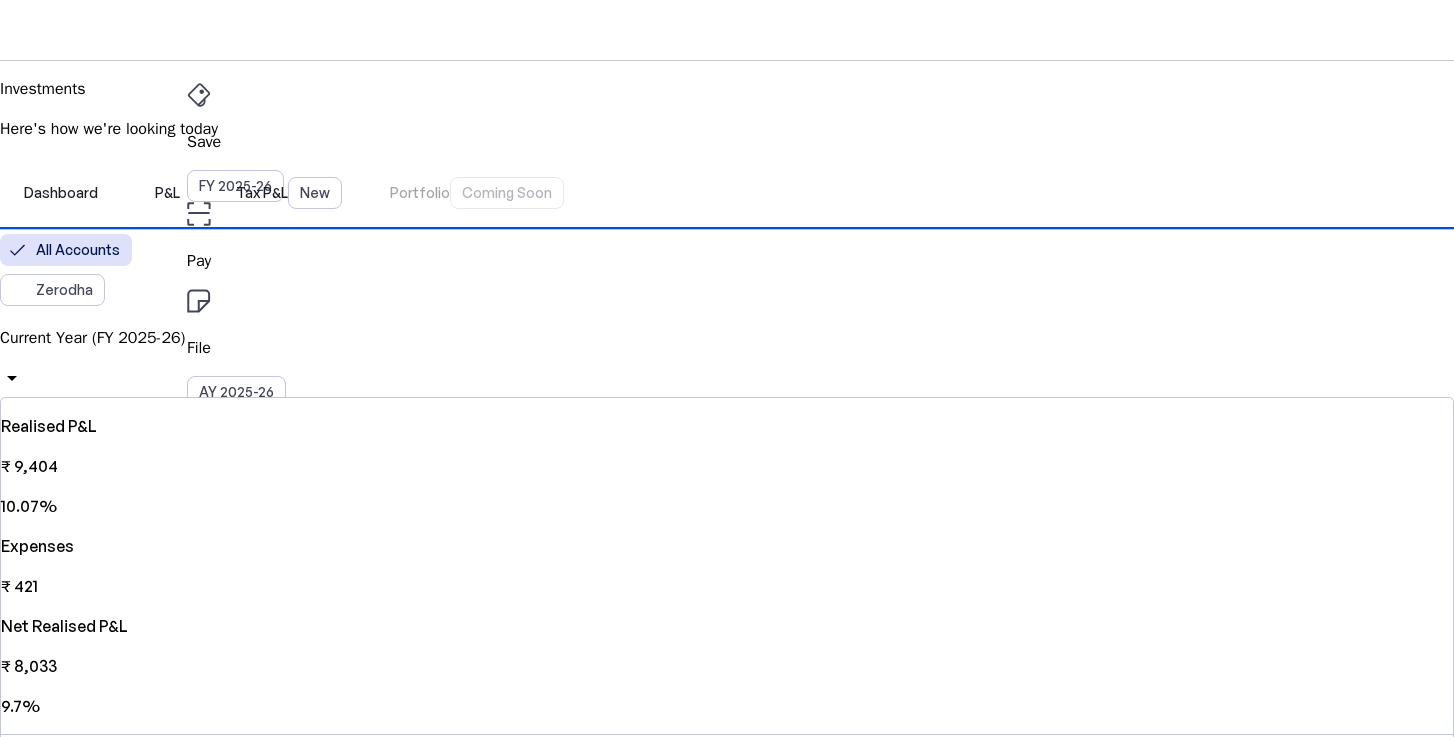 scroll, scrollTop: 0, scrollLeft: 0, axis: both 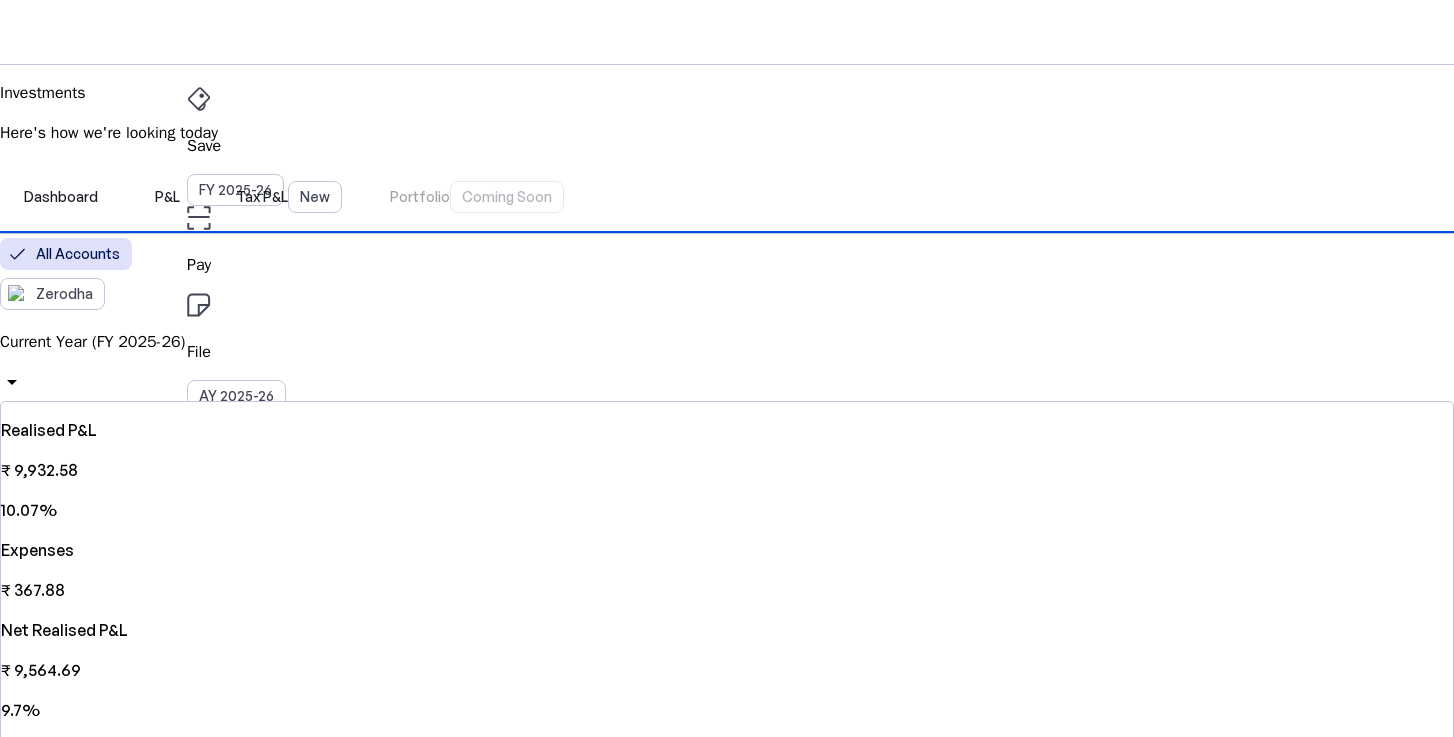 click on "Current Year (FY 2025-26)" at bounding box center [727, 342] 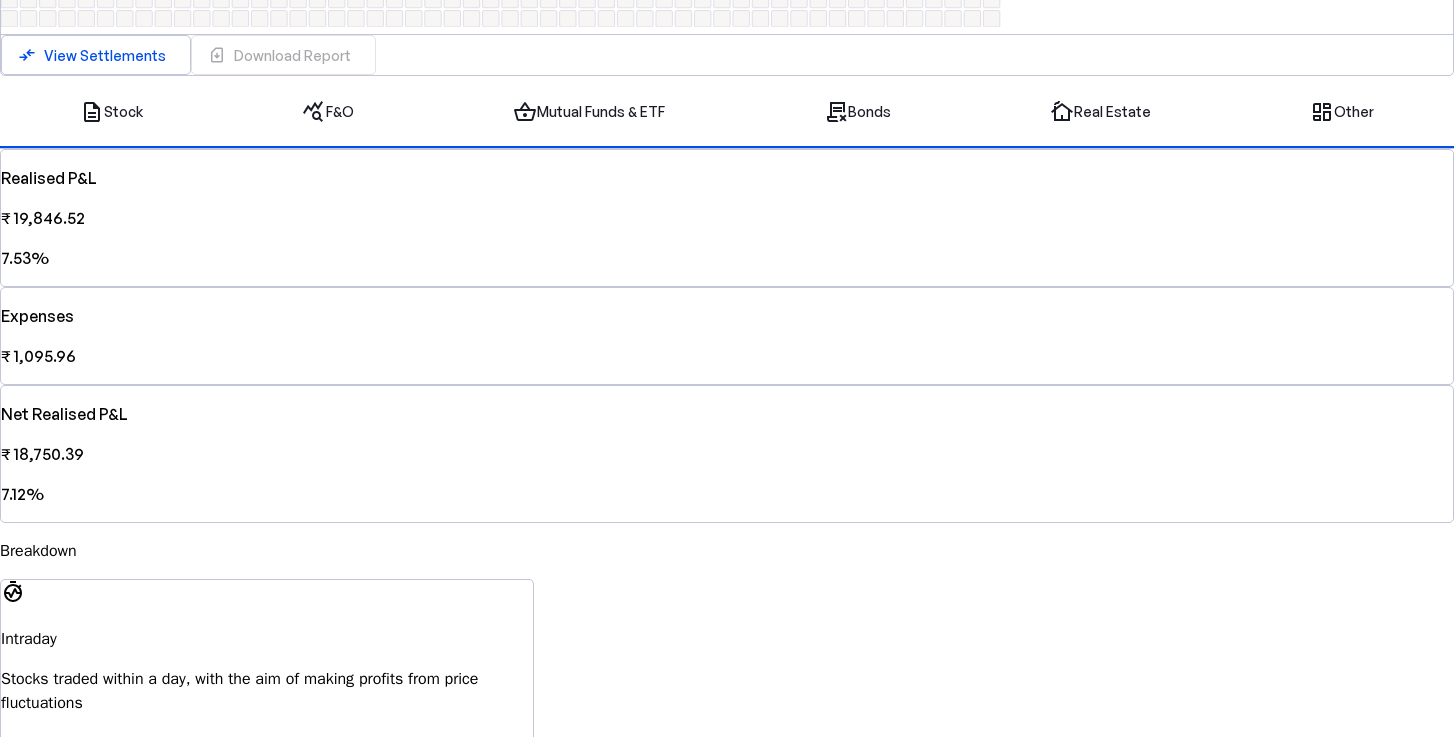 scroll, scrollTop: 0, scrollLeft: 0, axis: both 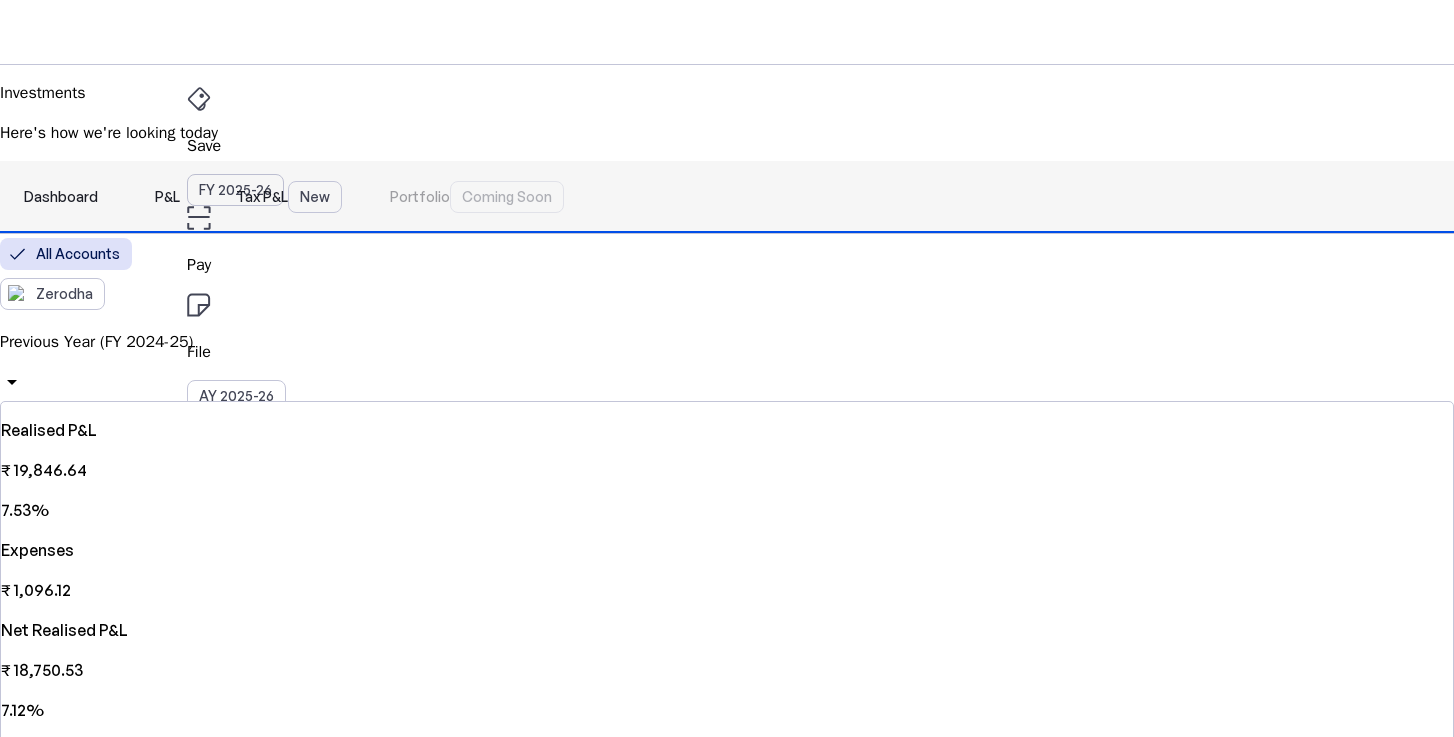 click on "Dashboard" at bounding box center [61, 197] 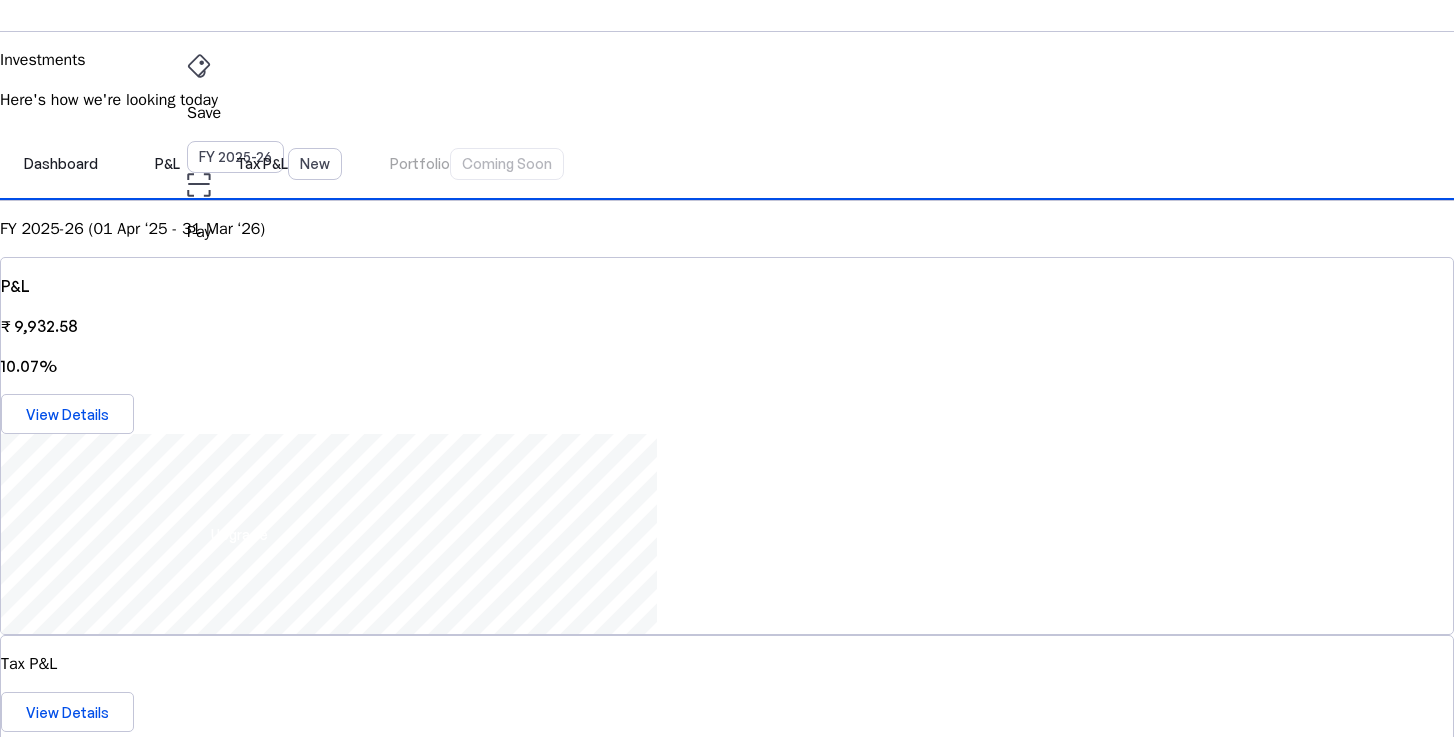 scroll, scrollTop: 0, scrollLeft: 0, axis: both 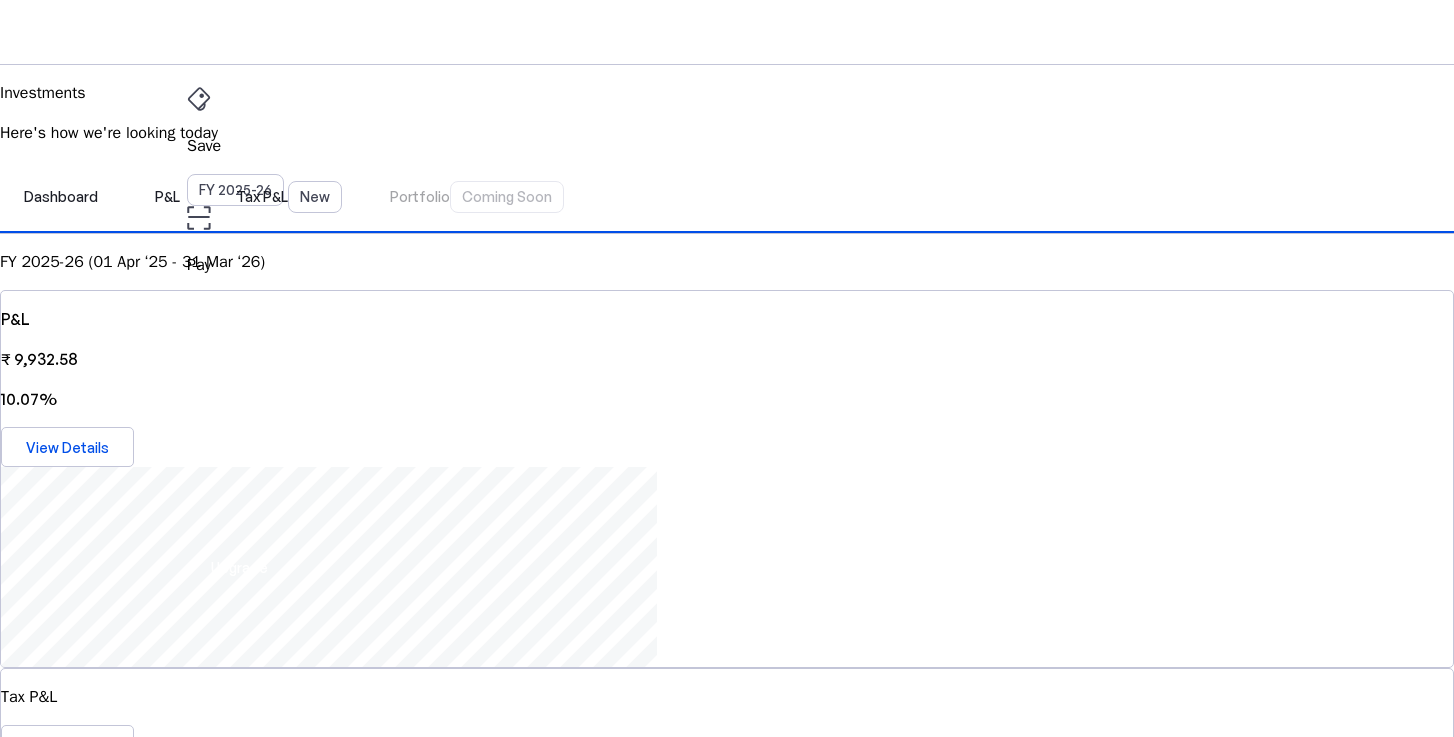 click on "AY 2025-26" at bounding box center [236, 396] 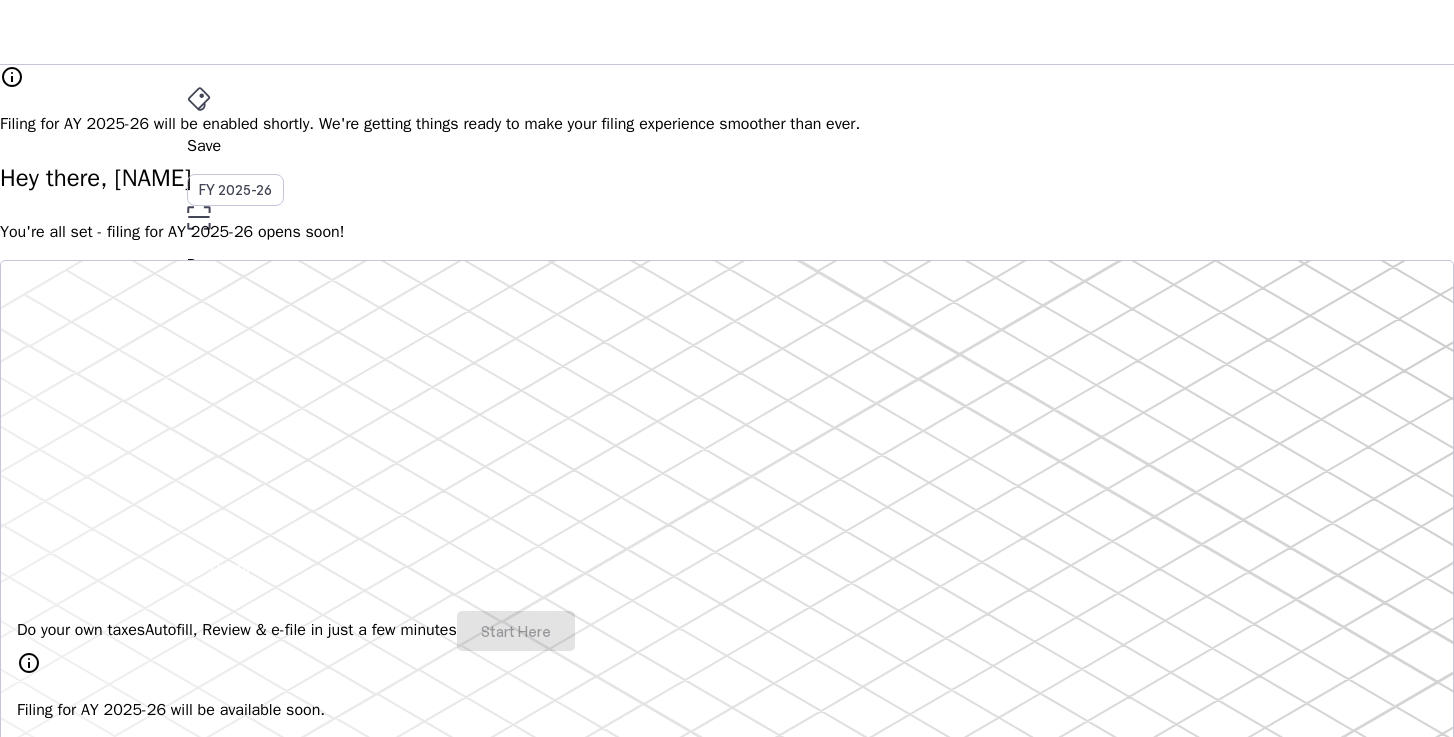click on "More" at bounding box center (727, 440) 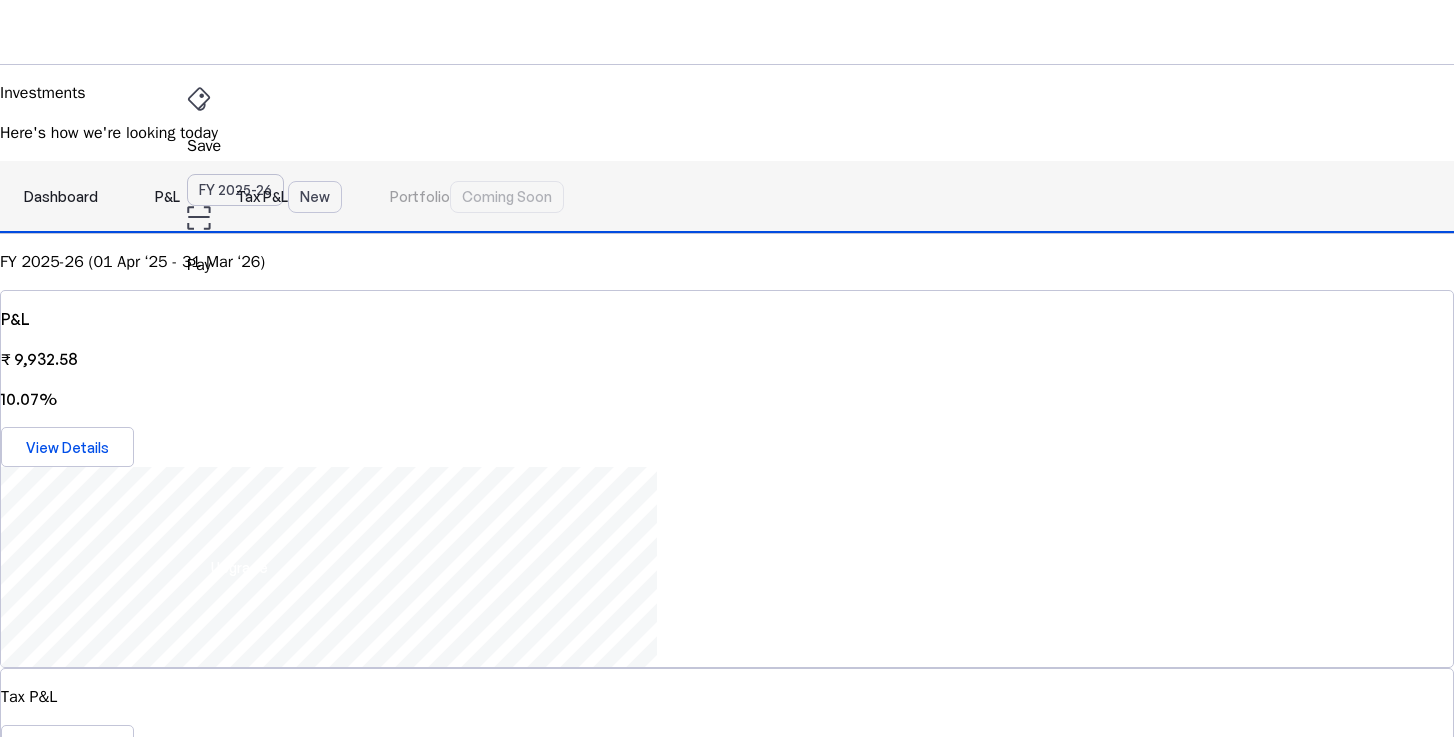 click on "P&L" at bounding box center (167, 197) 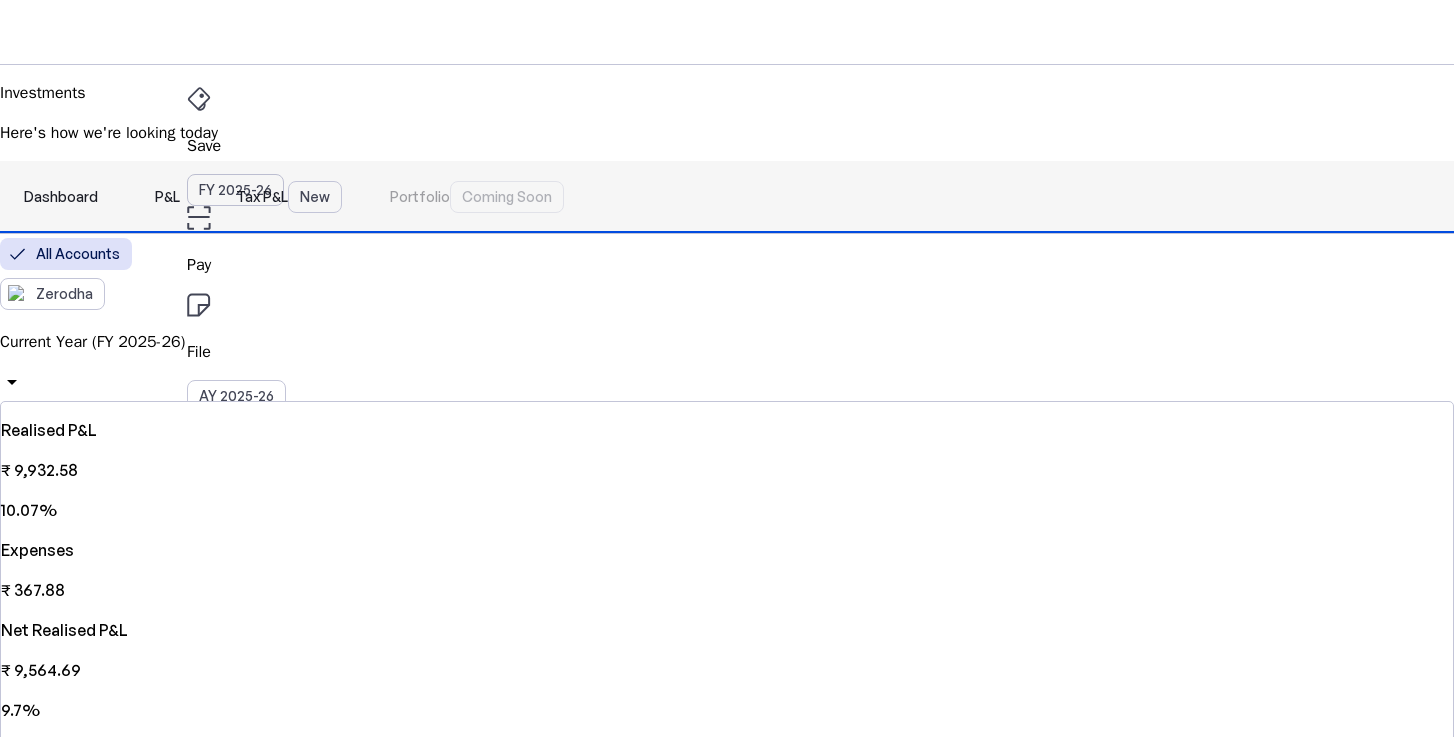 click on "Tax P&L  New" at bounding box center (289, 197) 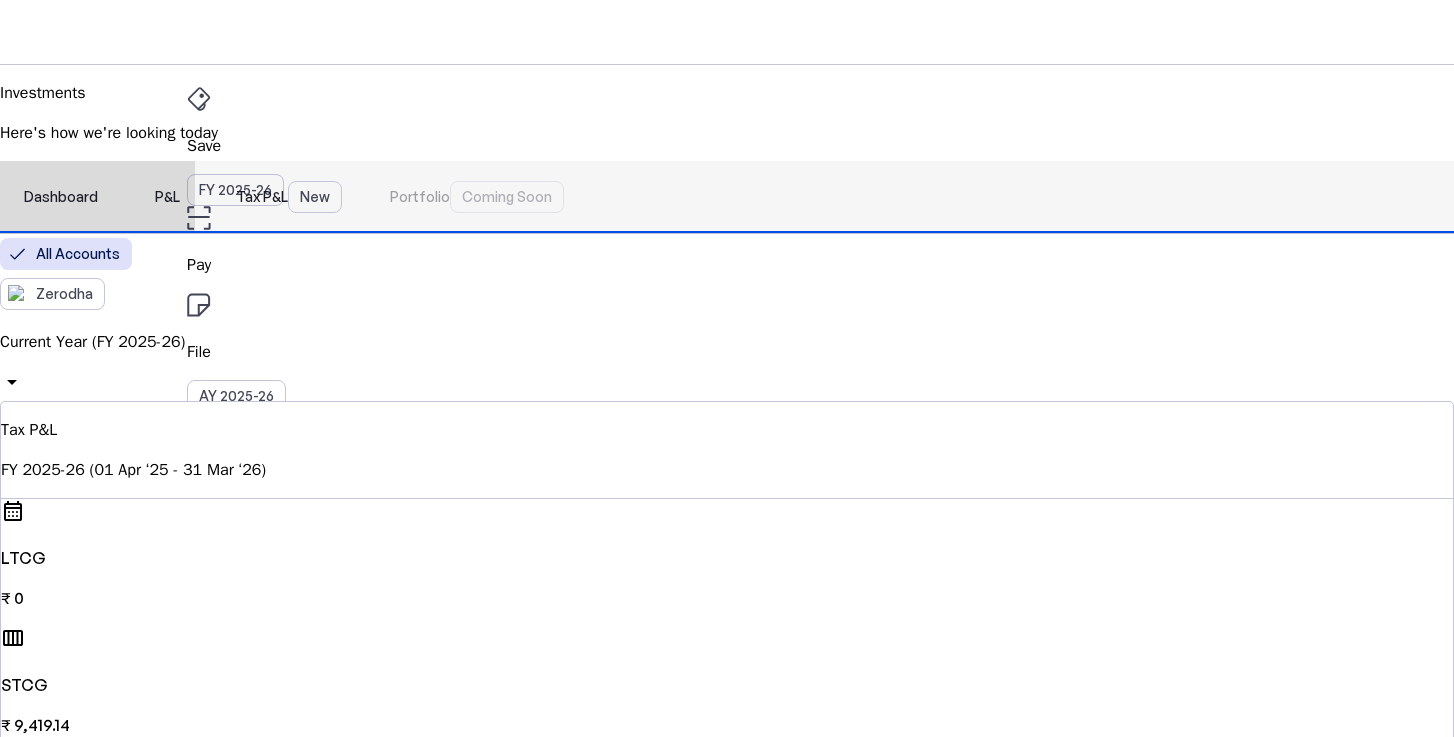 click on "P&L" at bounding box center (167, 197) 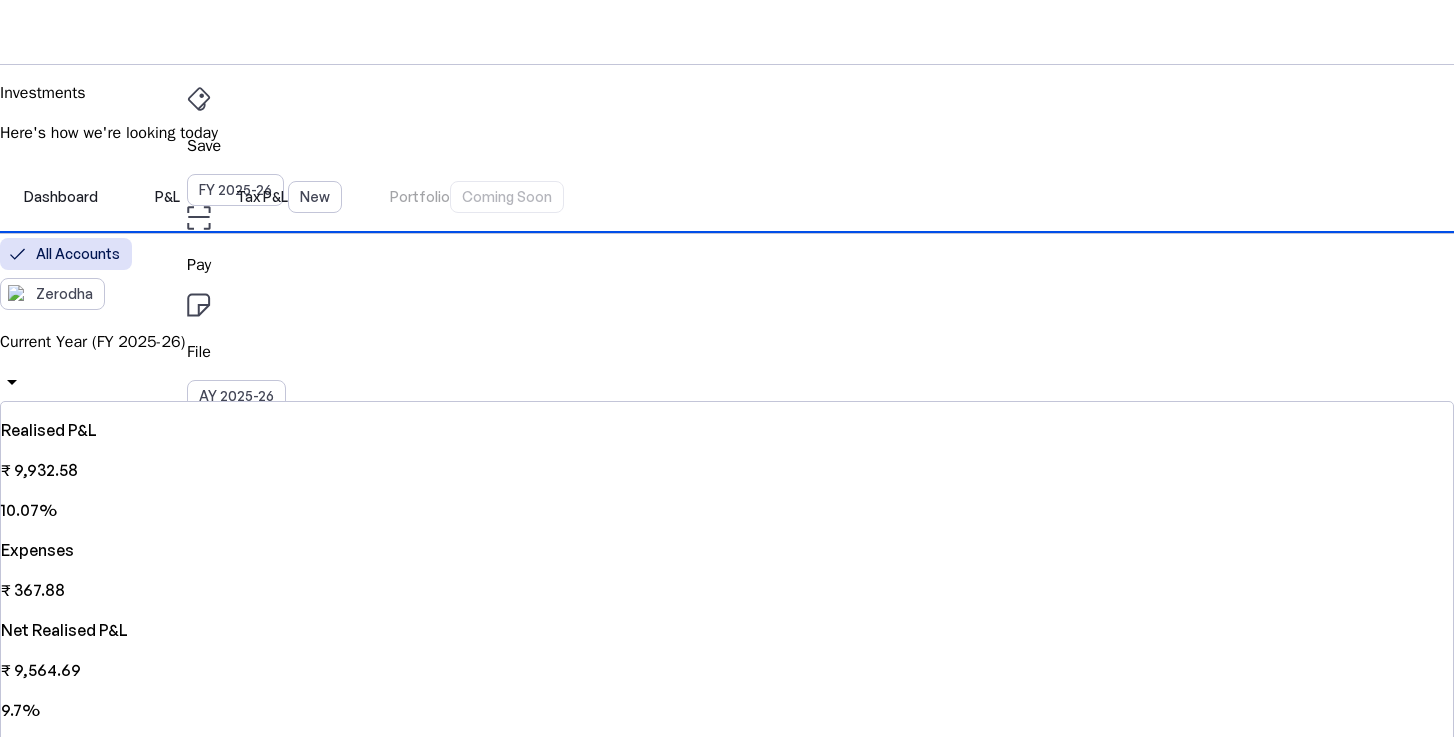 click on "Current Year (FY 2025-26)   arrow_drop_down" at bounding box center [727, 365] 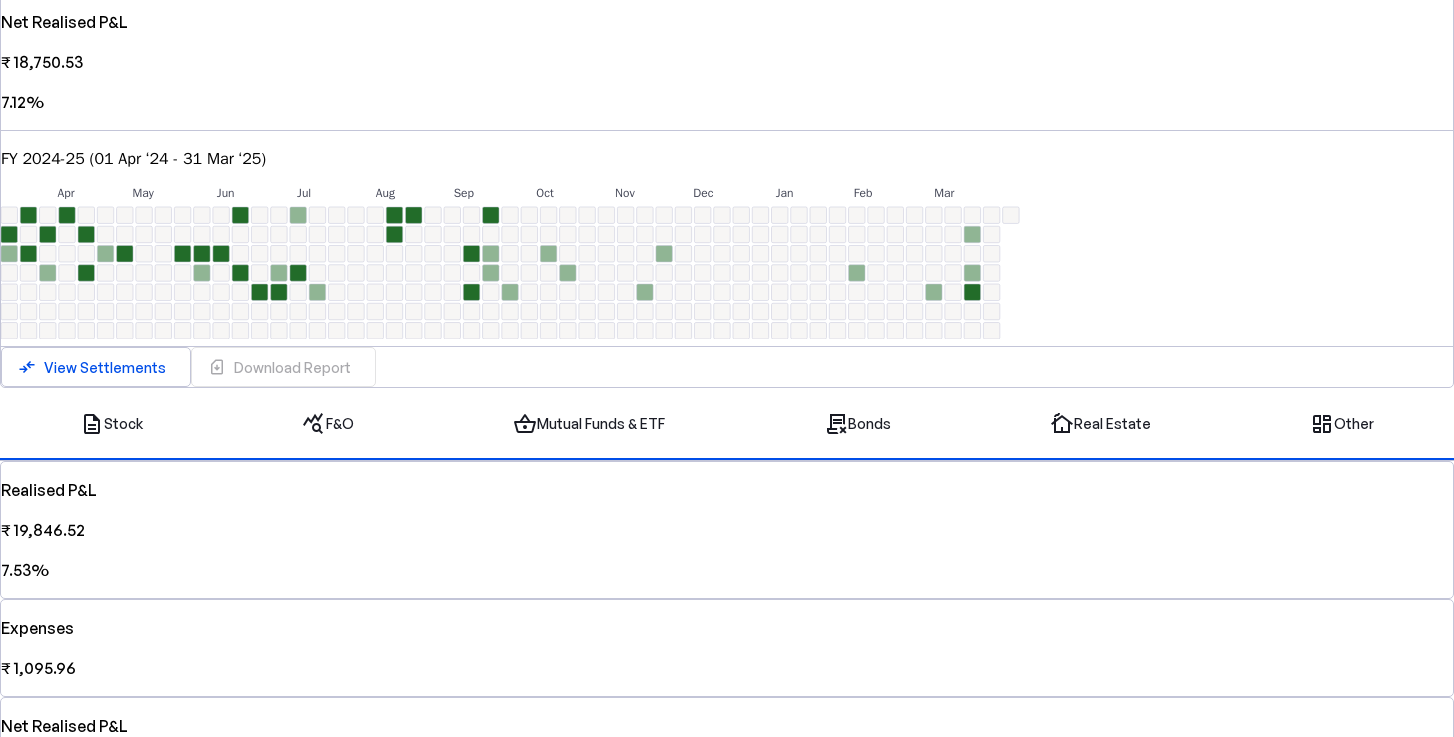 scroll, scrollTop: 676, scrollLeft: 0, axis: vertical 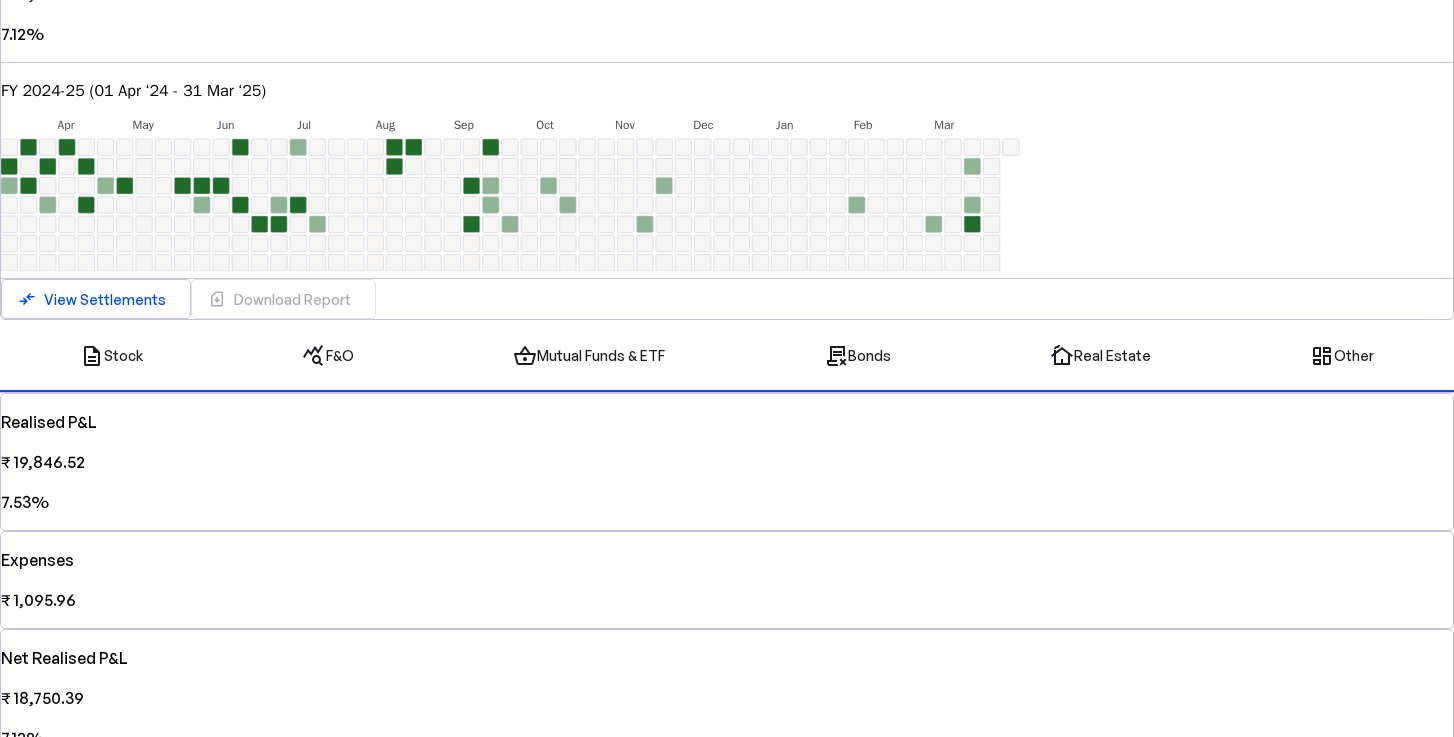 click on "Breakdown" at bounding box center (727, 795) 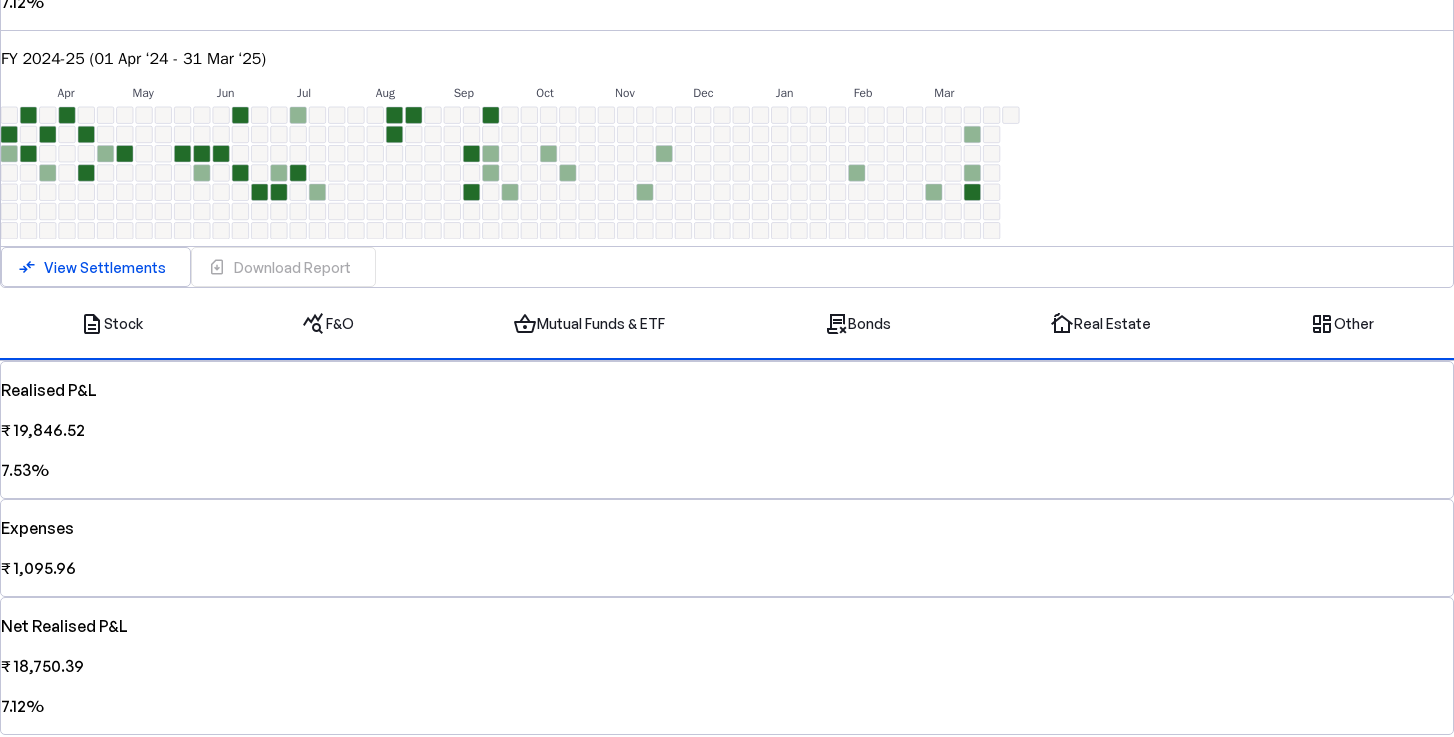 scroll, scrollTop: 689, scrollLeft: 0, axis: vertical 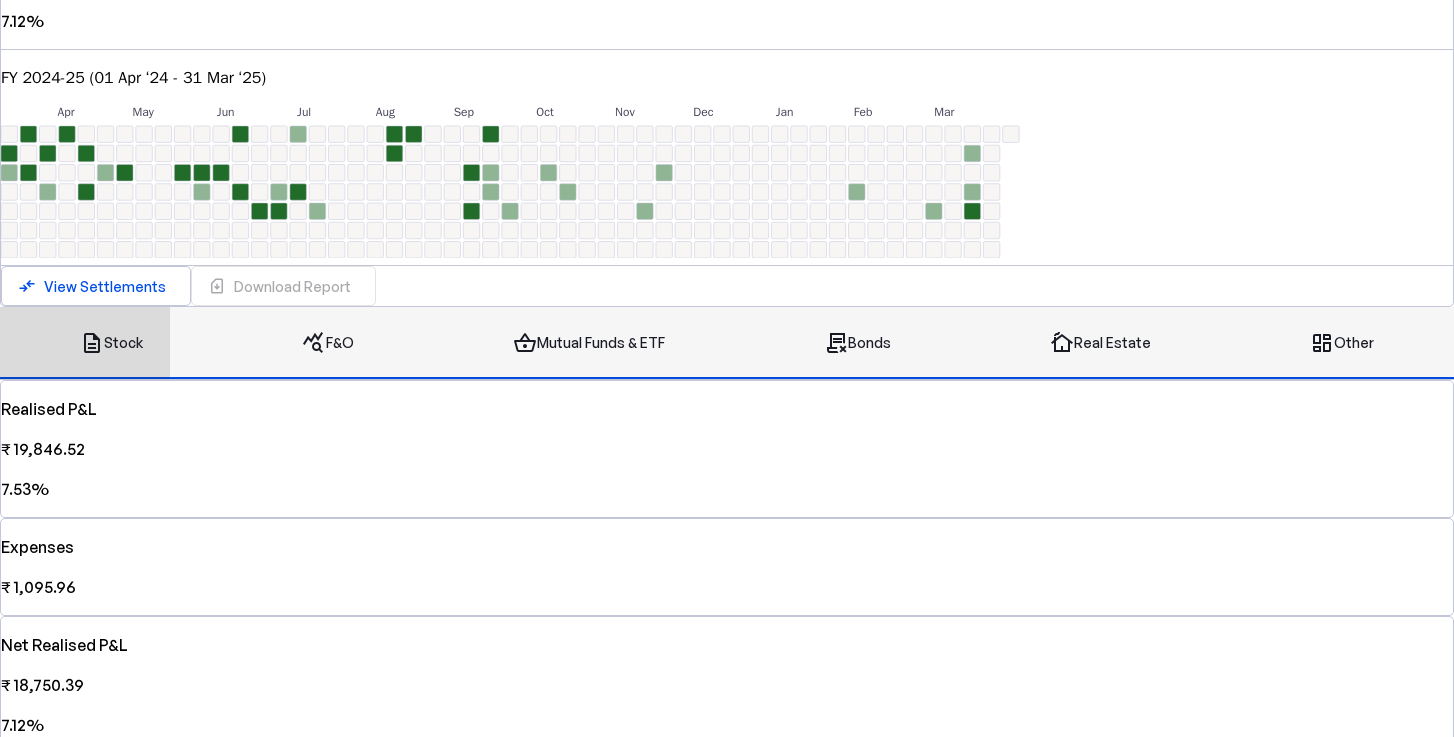 click on "query_stats  F&O" at bounding box center (328, 343) 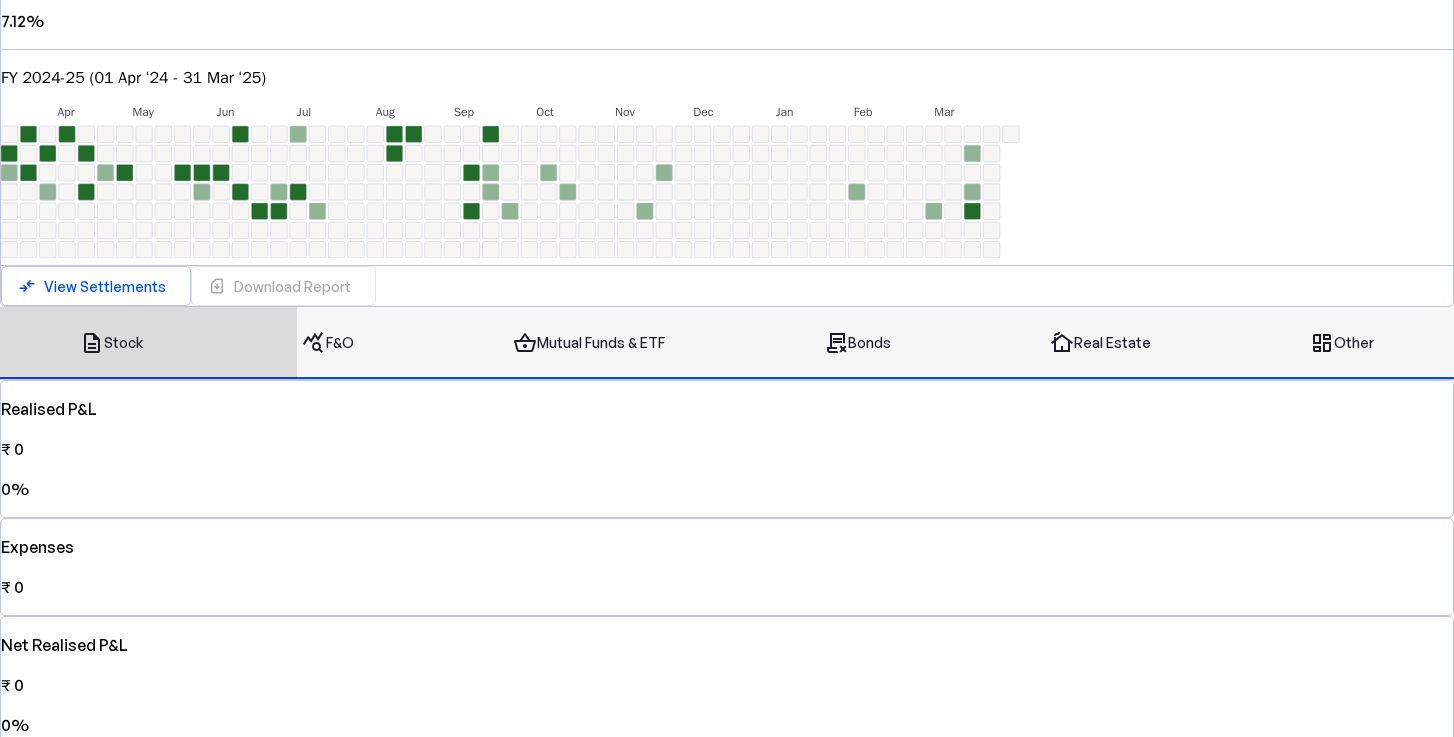 click on "shopping_basket  Mutual Funds & ETF" at bounding box center (589, 343) 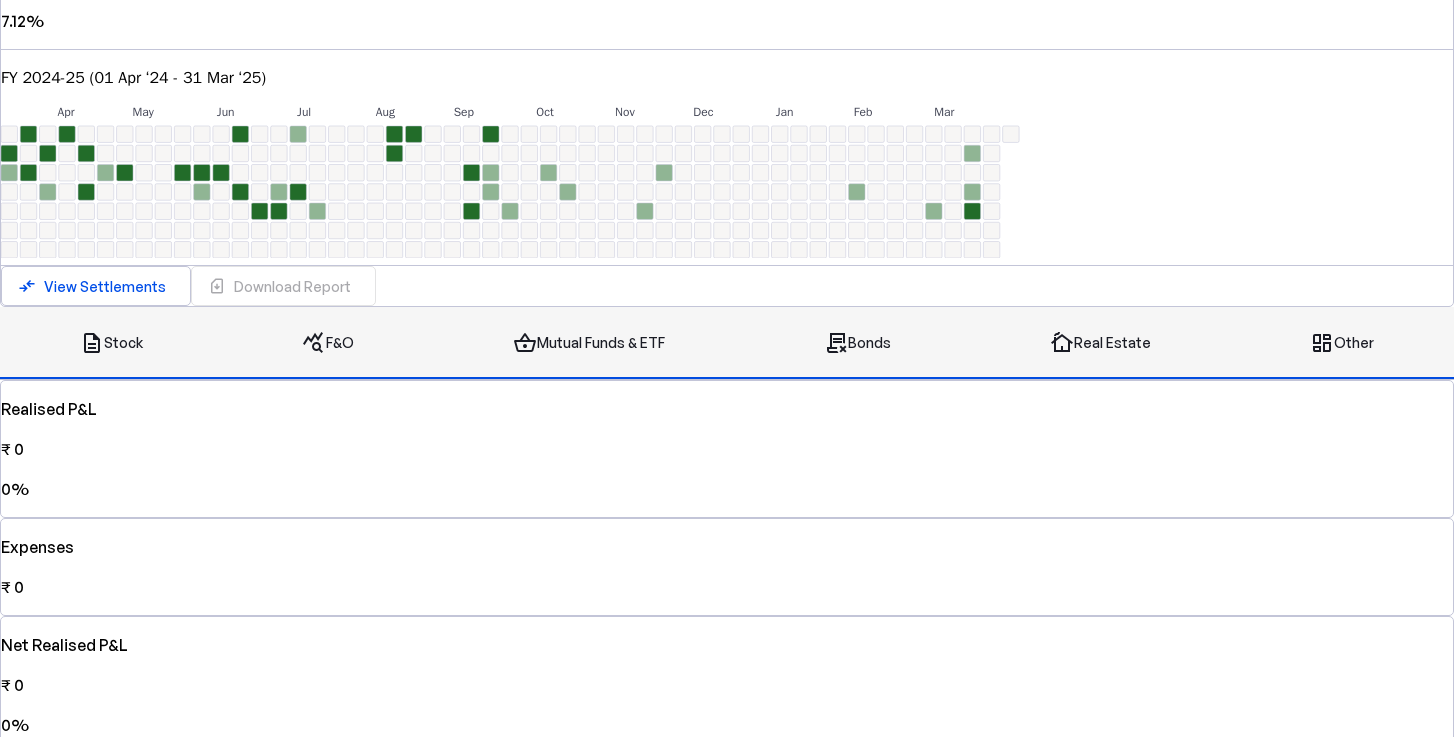 click on "contract_delete  Bonds" at bounding box center [857, 343] 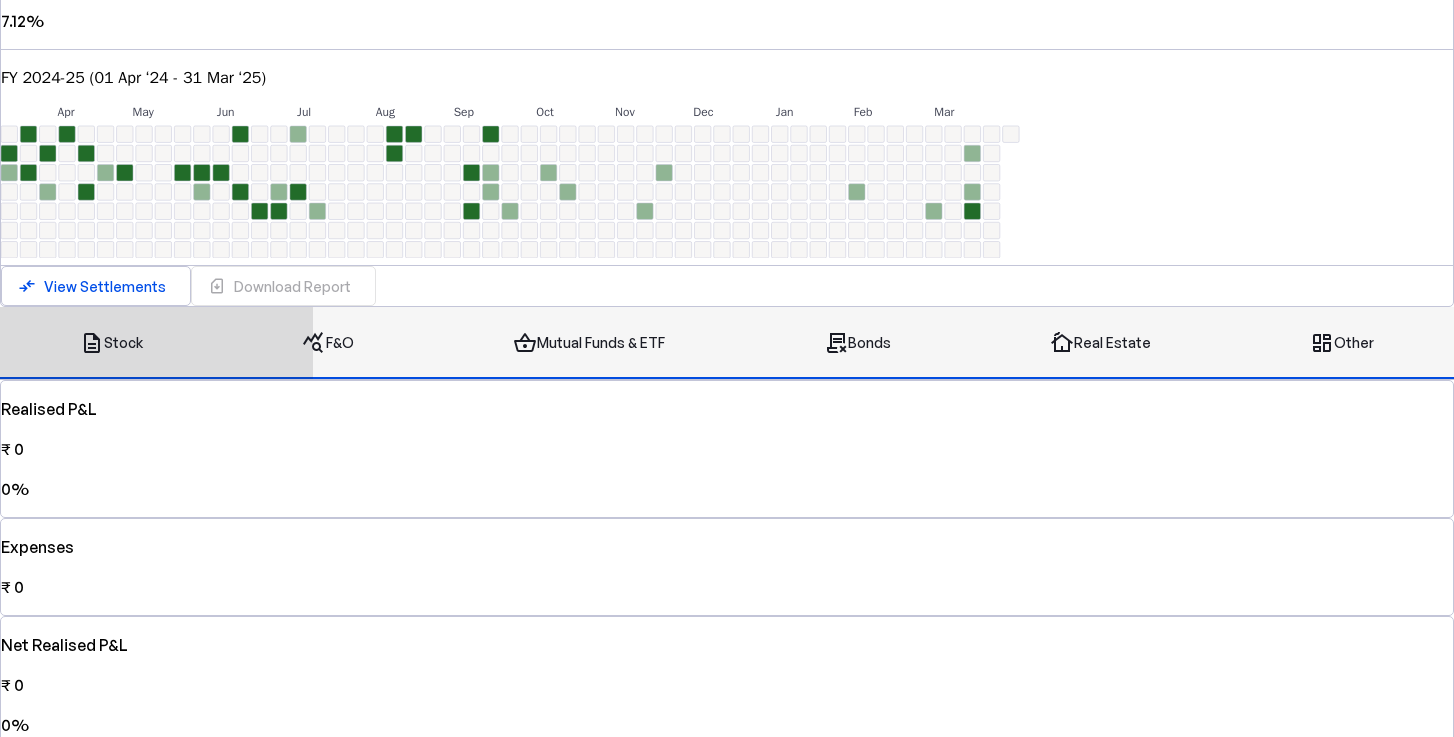 click on "cottage  Real Estate" at bounding box center [1101, 343] 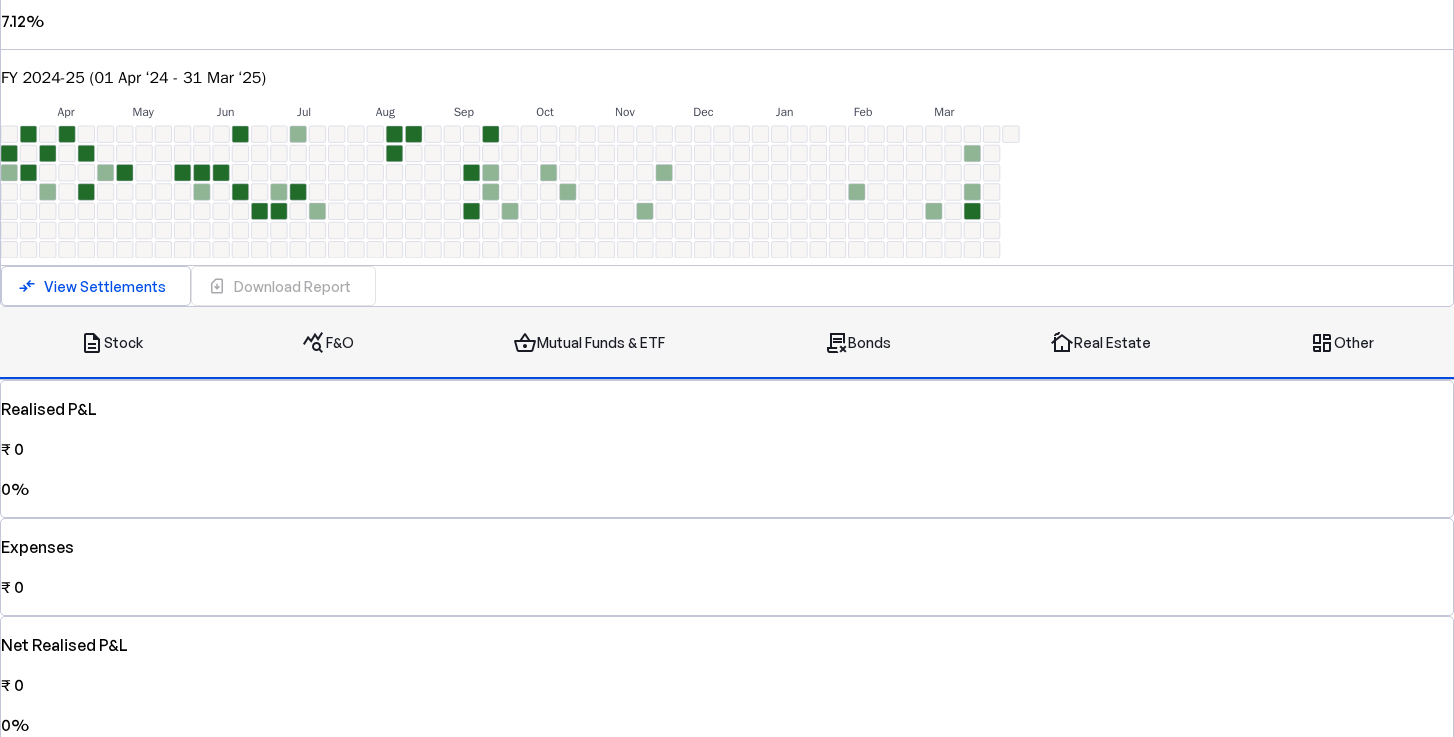 click on "browse  Other" at bounding box center (1342, 343) 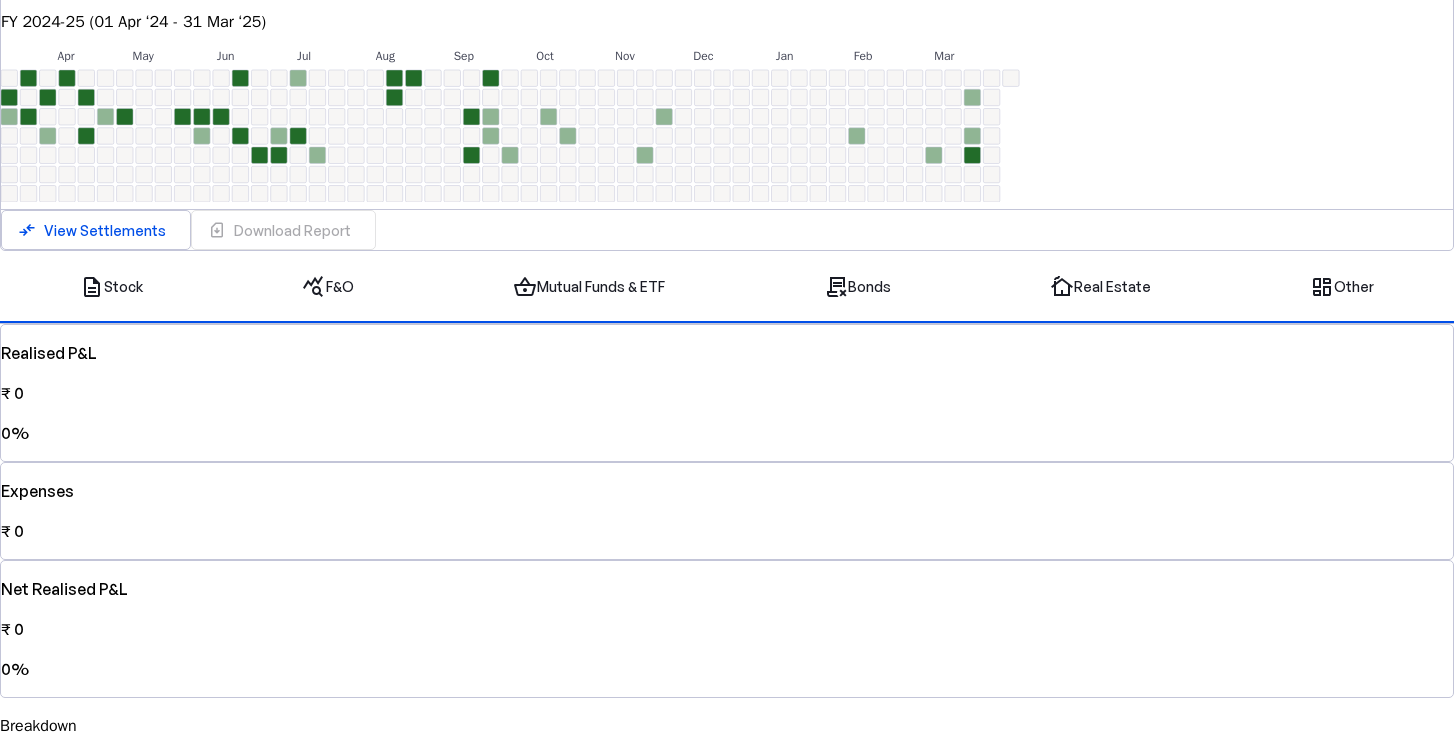 scroll, scrollTop: 777, scrollLeft: 0, axis: vertical 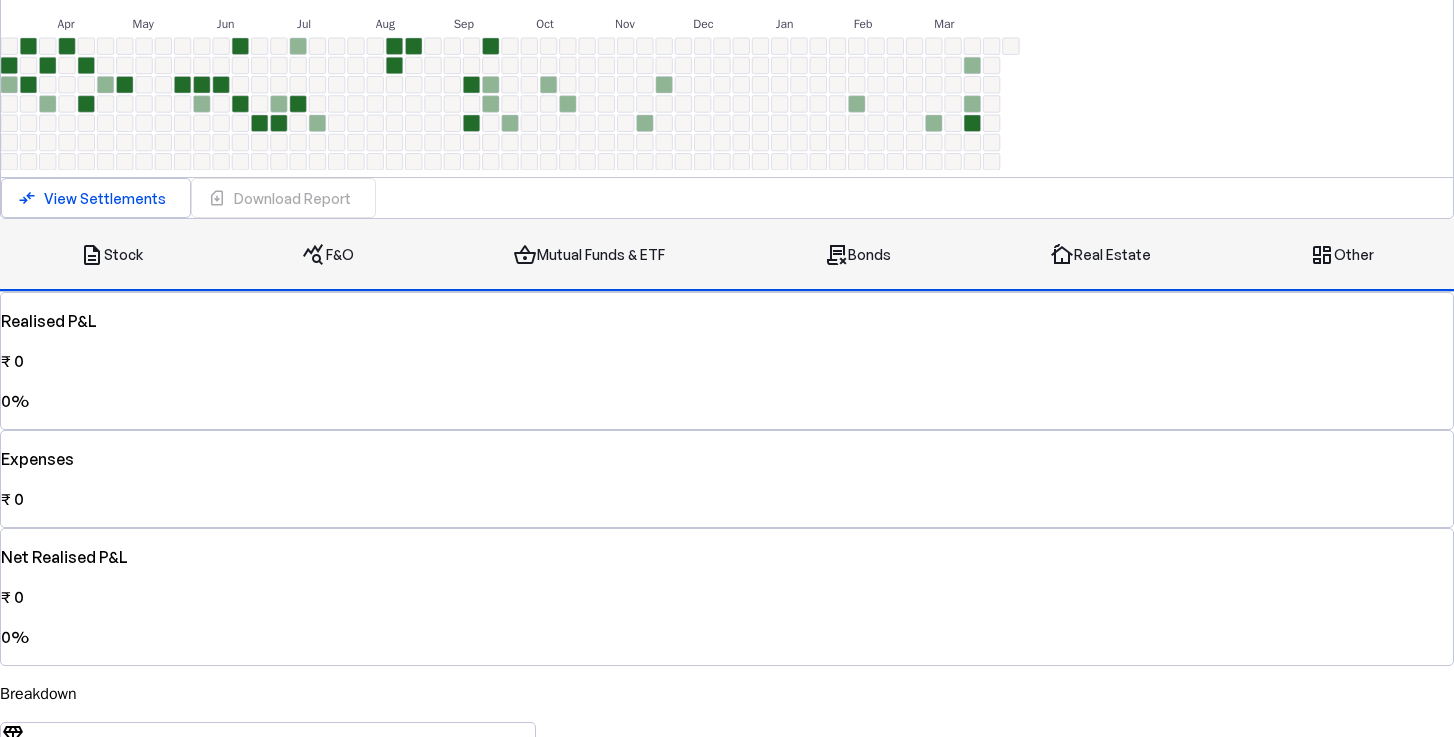 click on "cottage  Real Estate" at bounding box center [1100, 255] 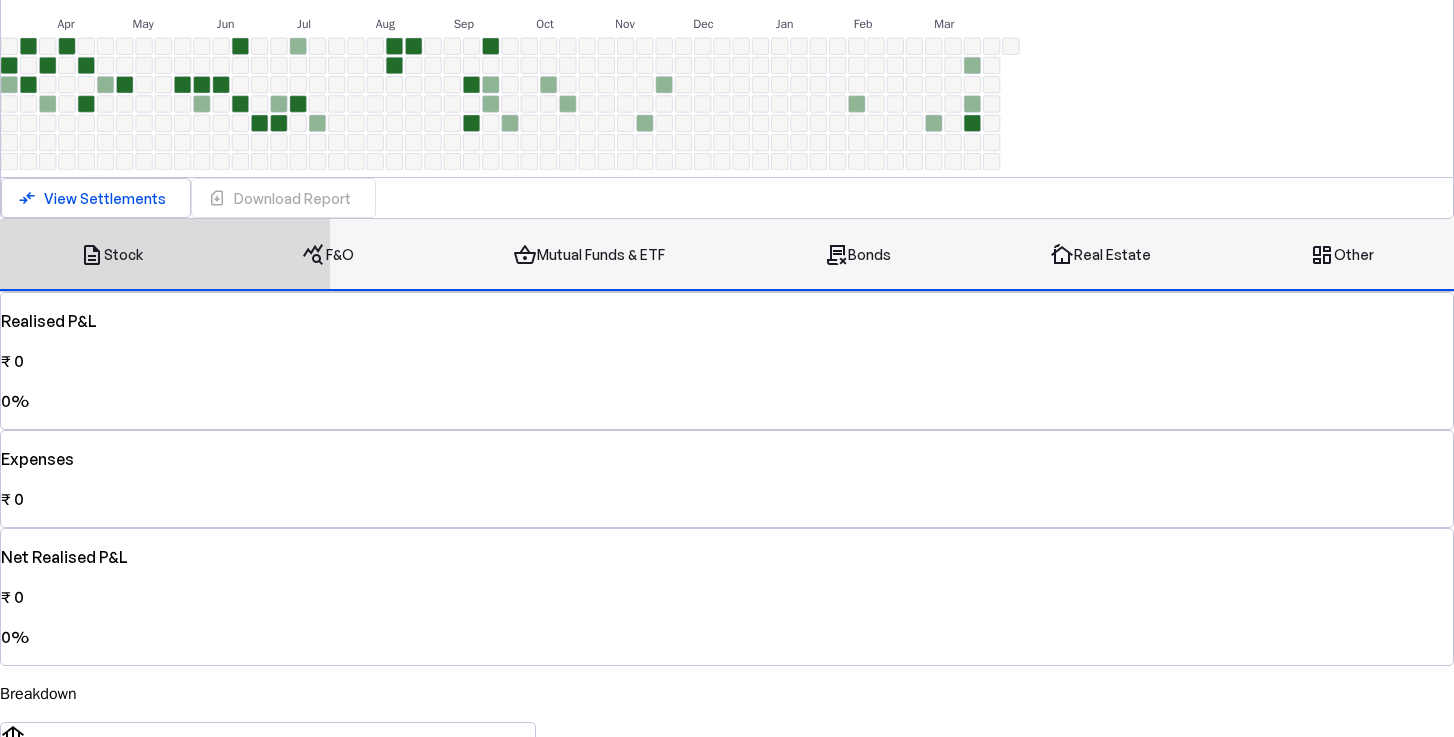 click on "contract_delete  Bonds" at bounding box center (858, 255) 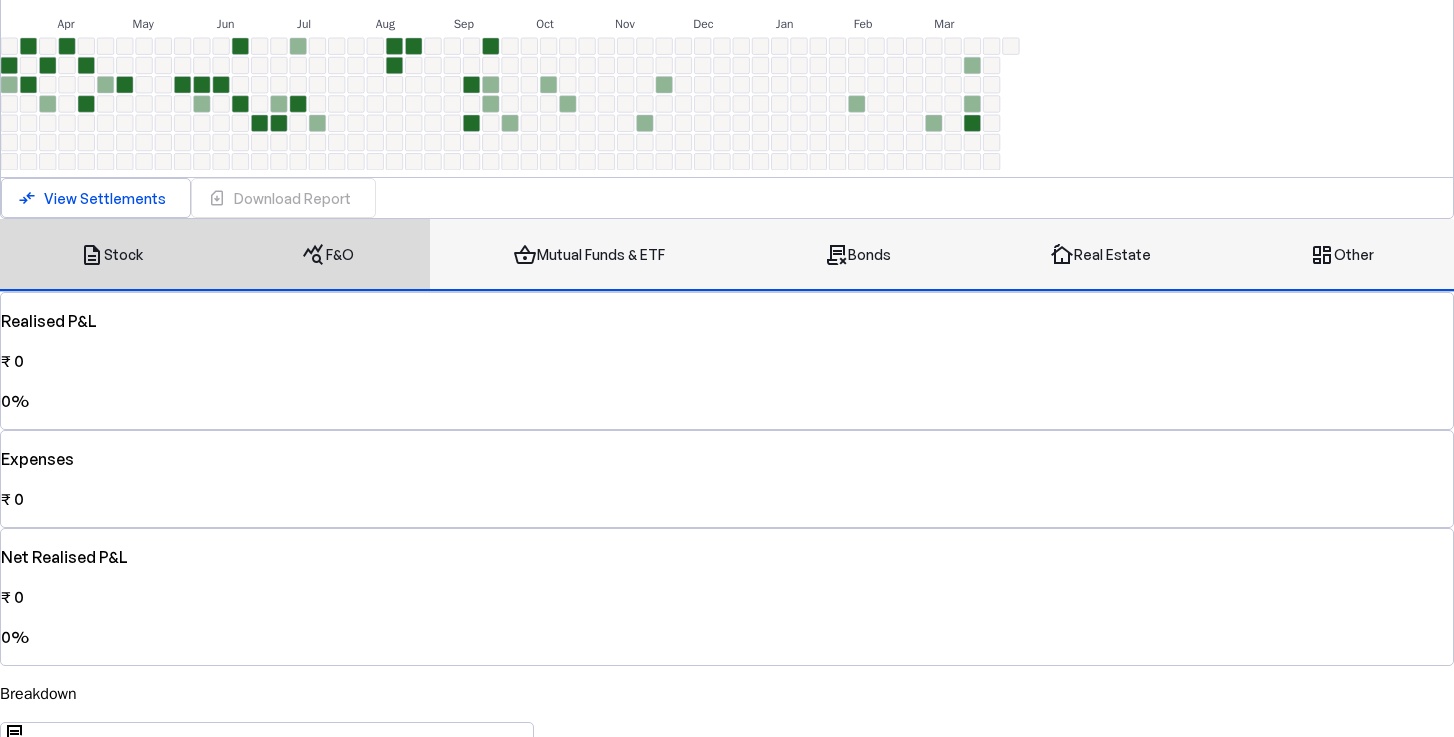click on "shopping_basket  Mutual Funds & ETF" at bounding box center [588, 255] 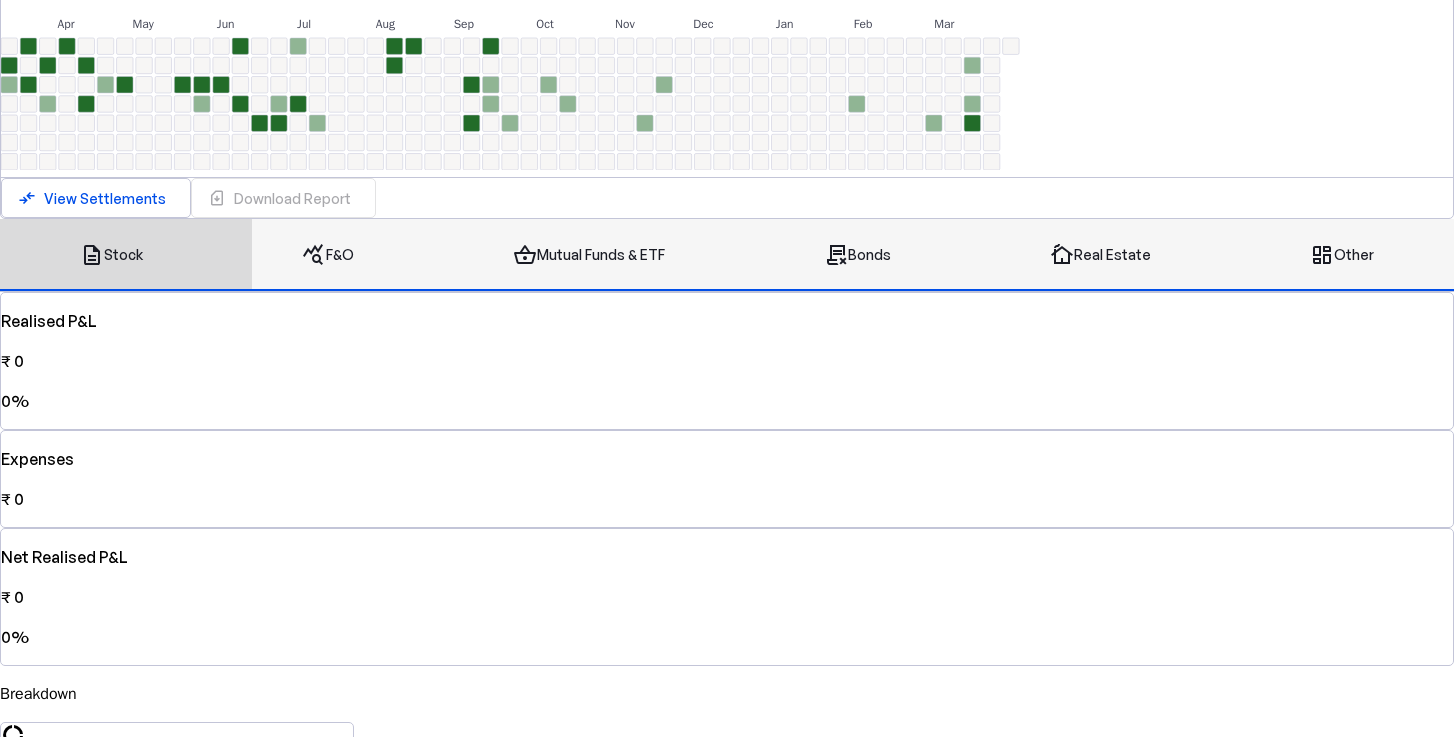 click on "query_stats  F&O" at bounding box center [327, 255] 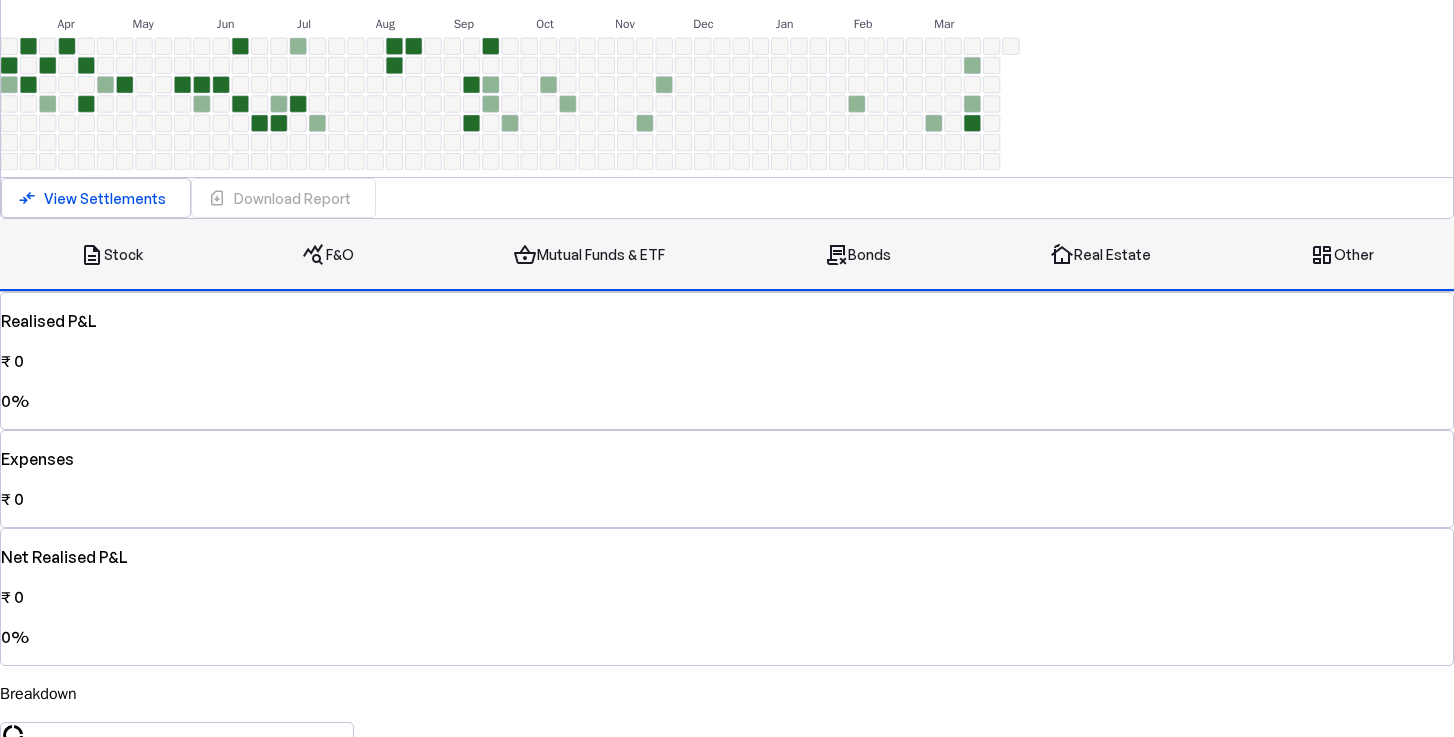 click on "description  Stock" at bounding box center (111, 255) 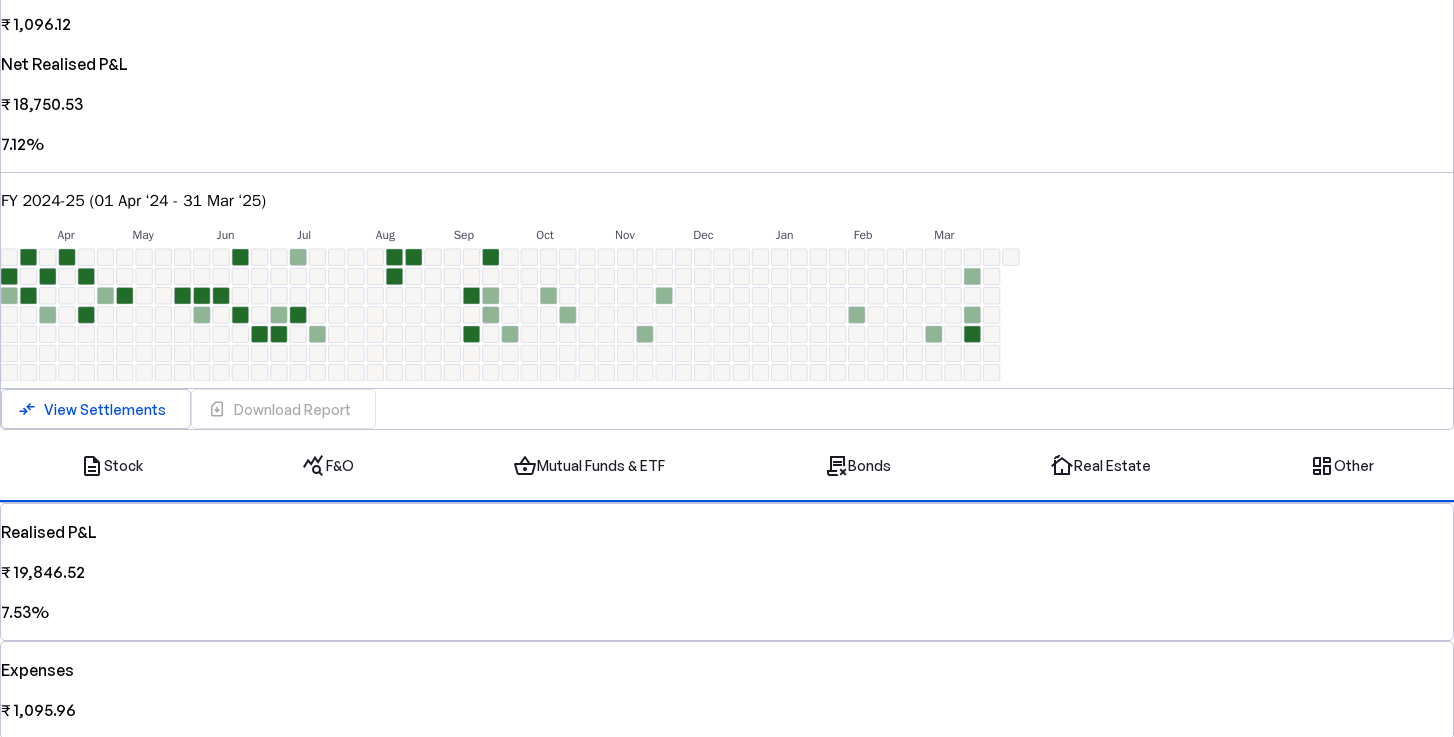 scroll, scrollTop: 541, scrollLeft: 0, axis: vertical 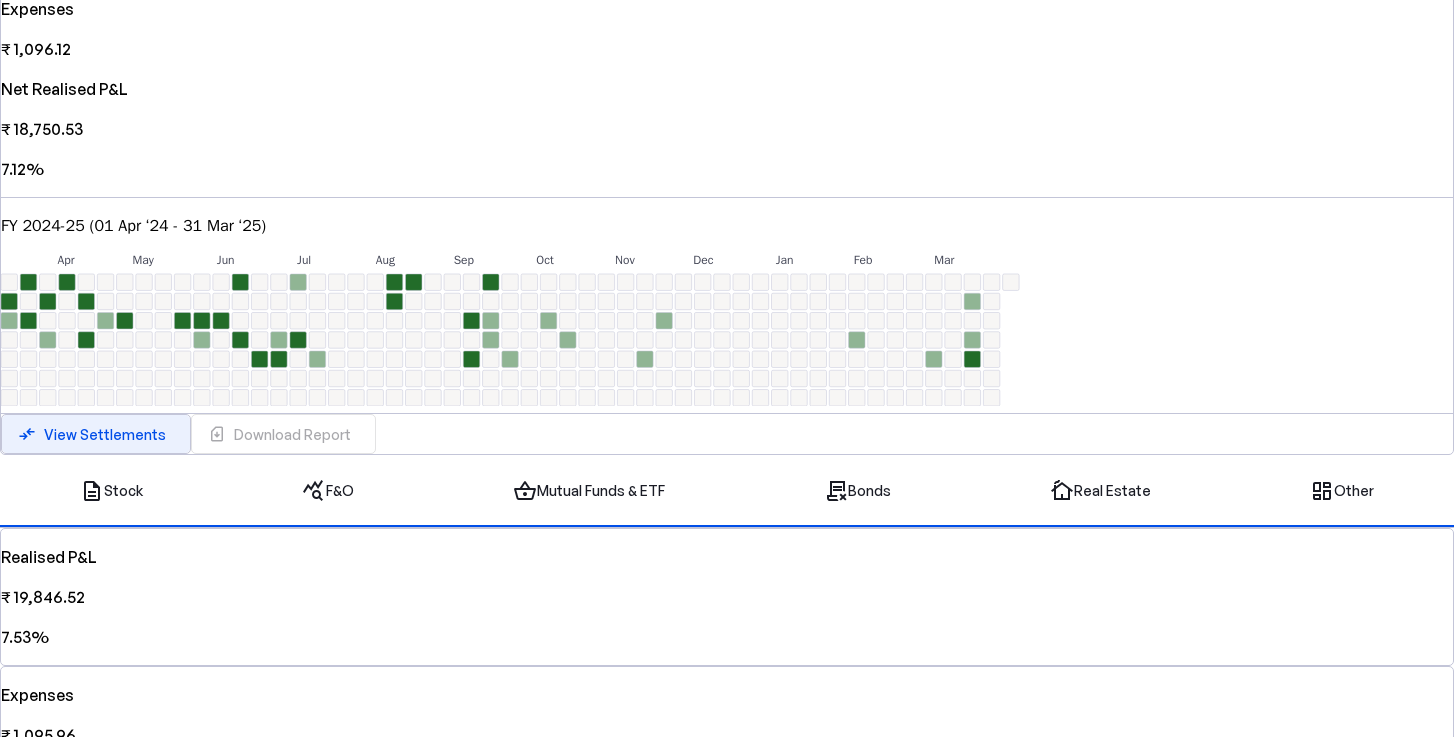 click on "View Settlements" at bounding box center (105, 434) 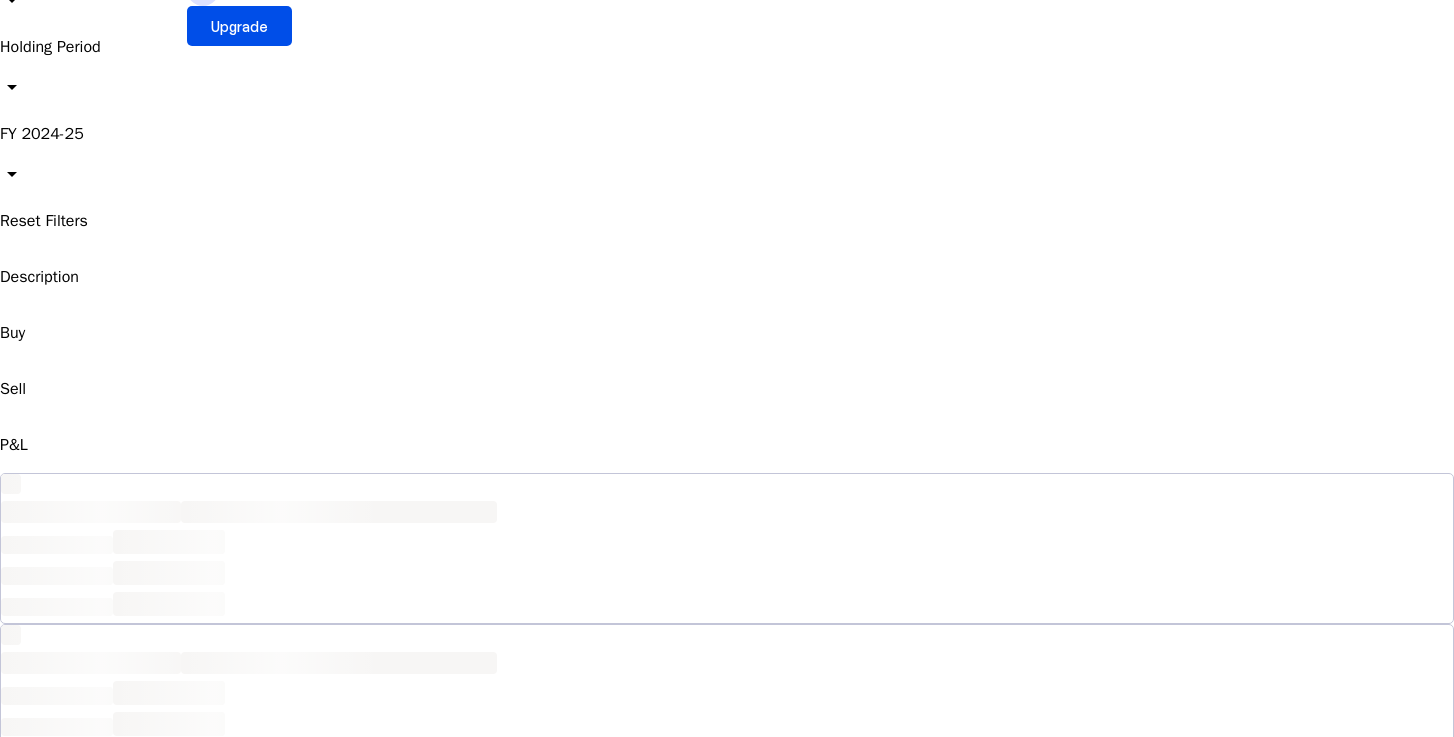 scroll, scrollTop: 0, scrollLeft: 0, axis: both 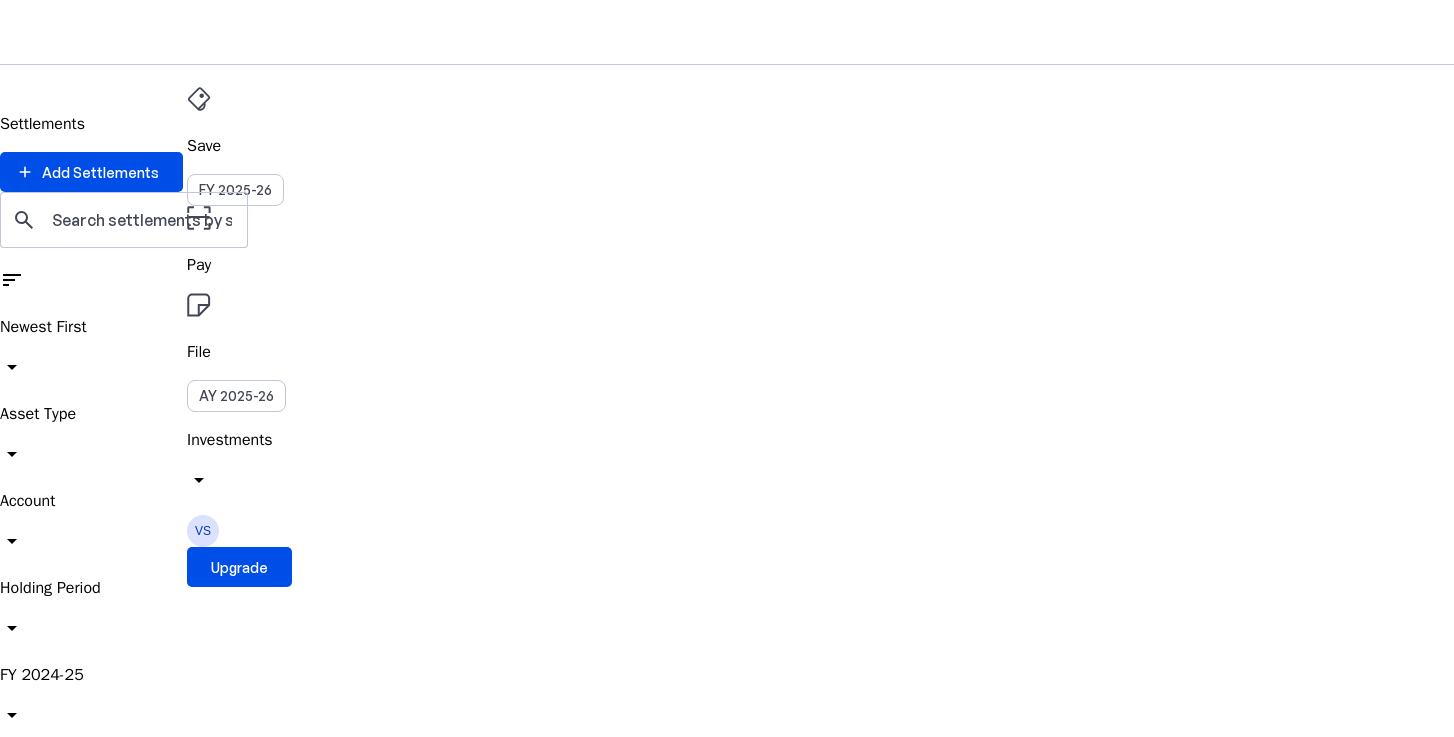 click on "FY [YEAR]" at bounding box center [727, 698] 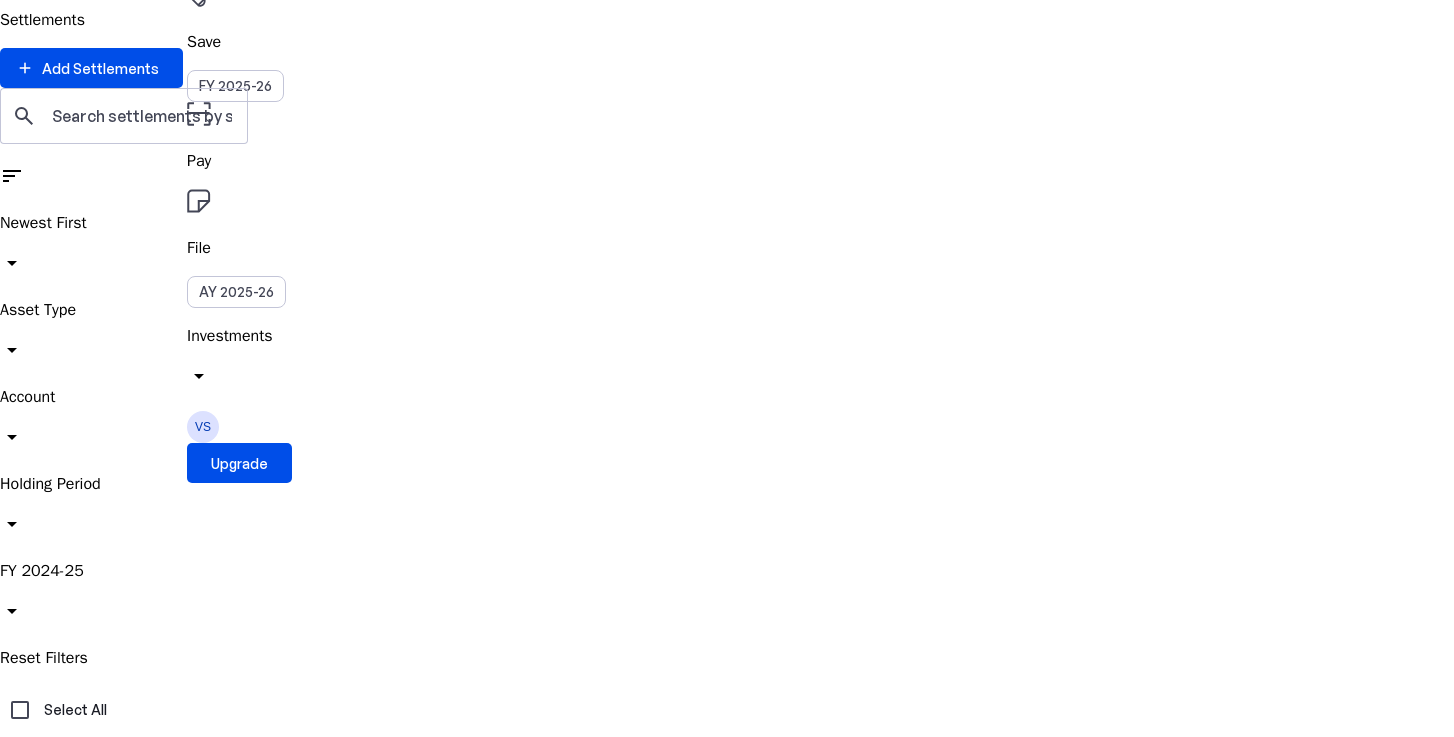 scroll, scrollTop: 0, scrollLeft: 0, axis: both 